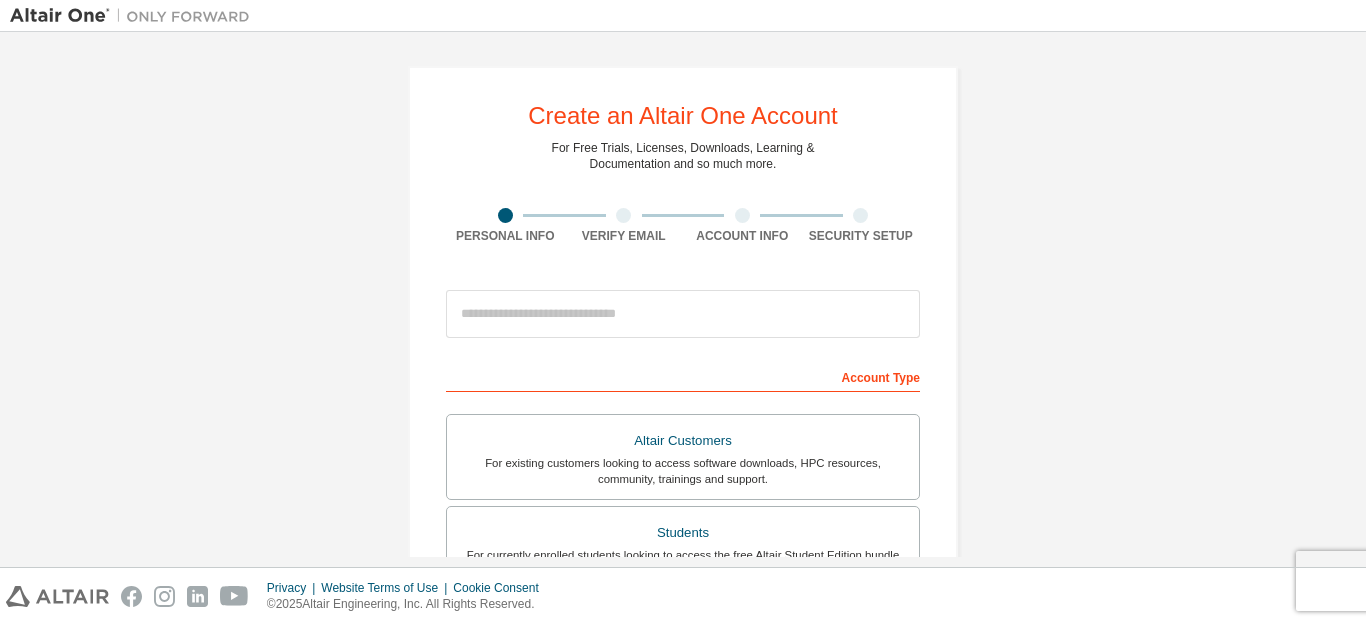 scroll, scrollTop: 0, scrollLeft: 0, axis: both 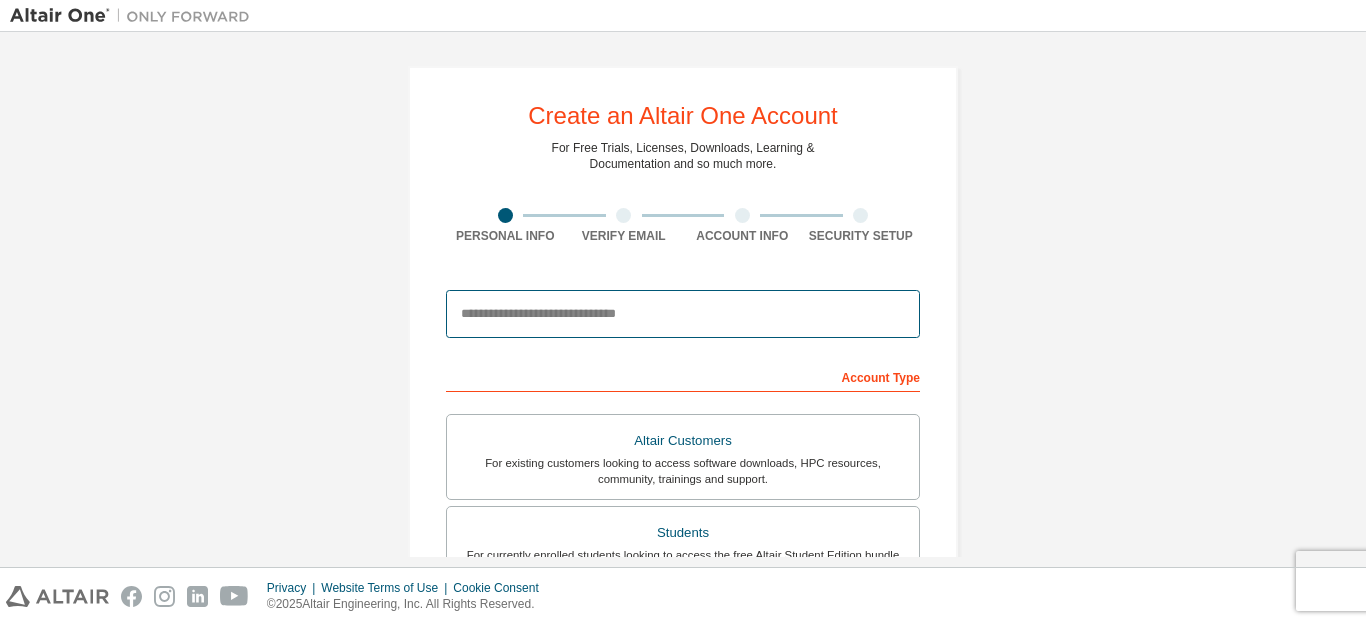 click at bounding box center [683, 314] 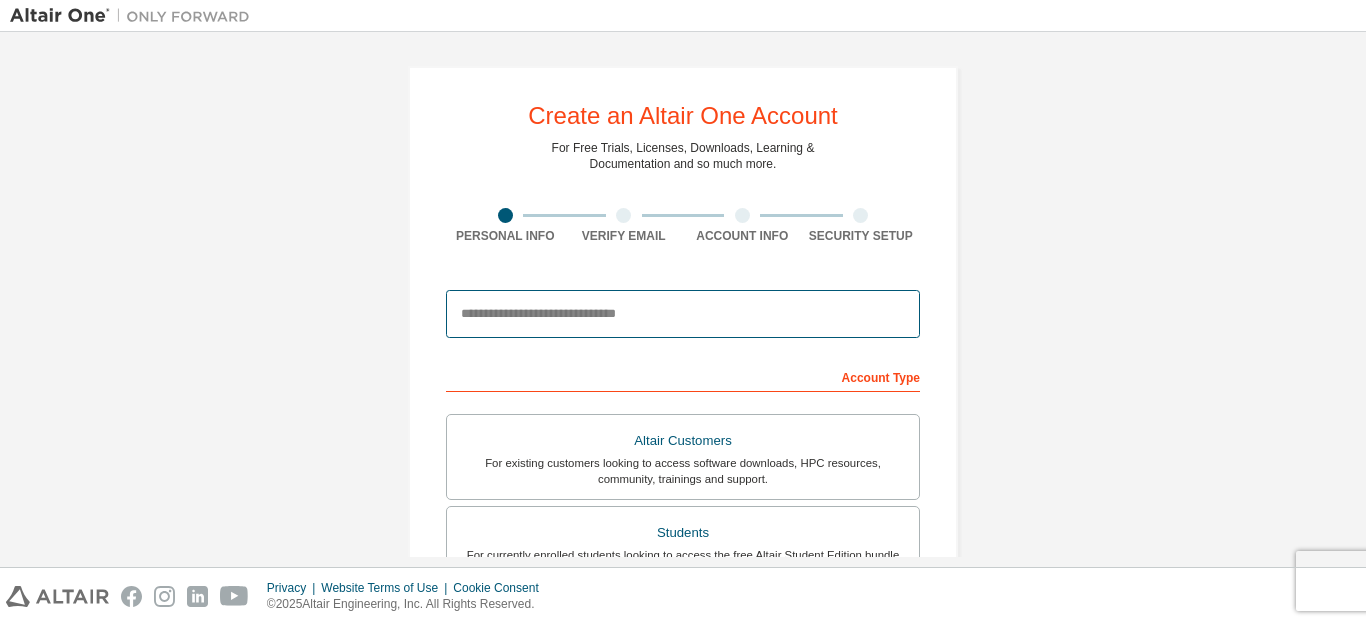 type on "**********" 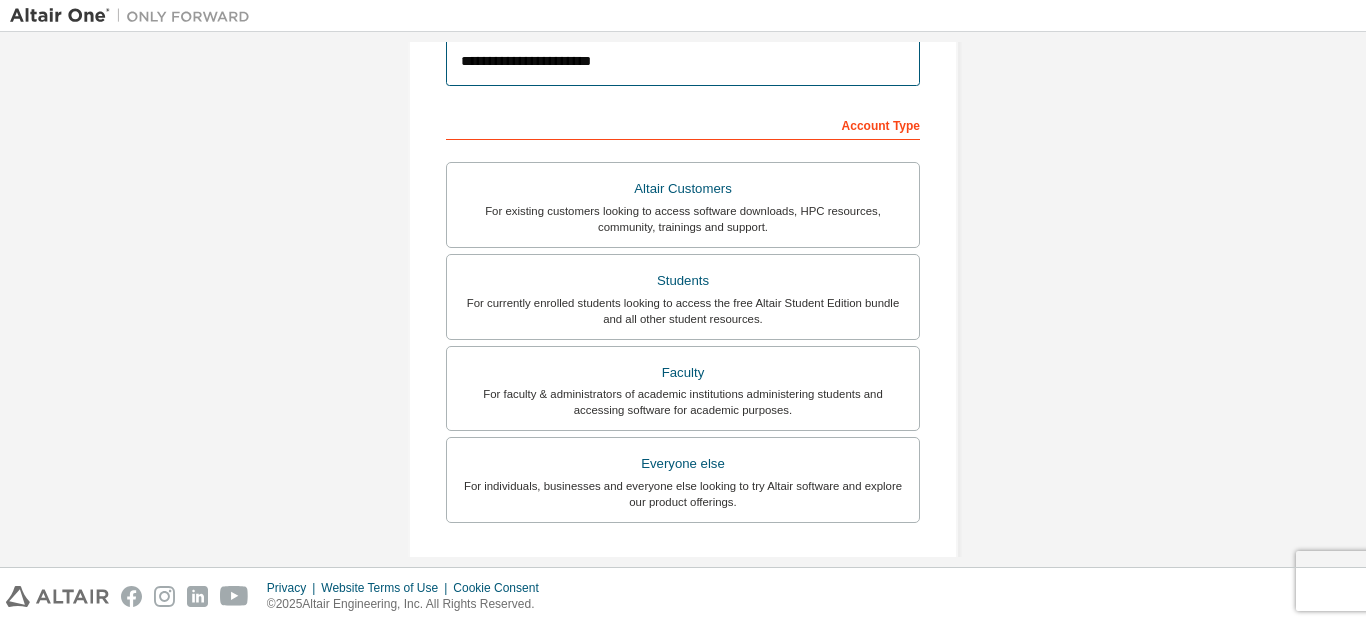 scroll, scrollTop: 248, scrollLeft: 0, axis: vertical 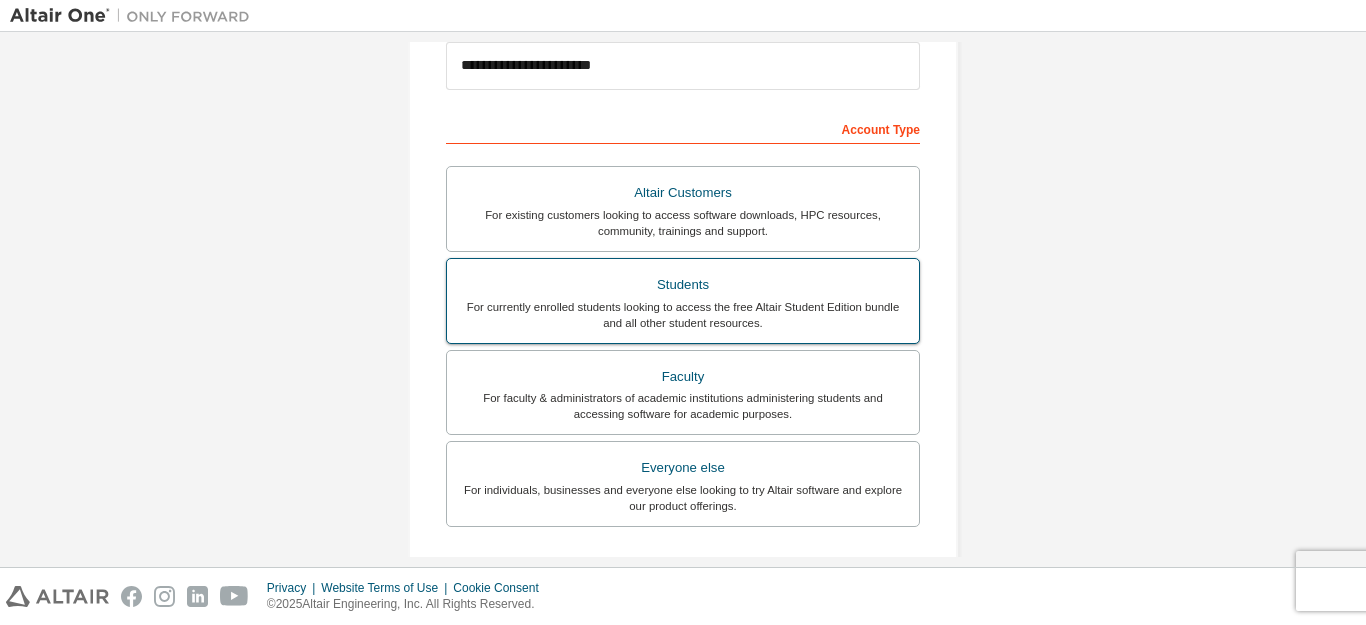 click on "For currently enrolled students looking to access the free Altair Student Edition bundle and all other student resources." at bounding box center [683, 315] 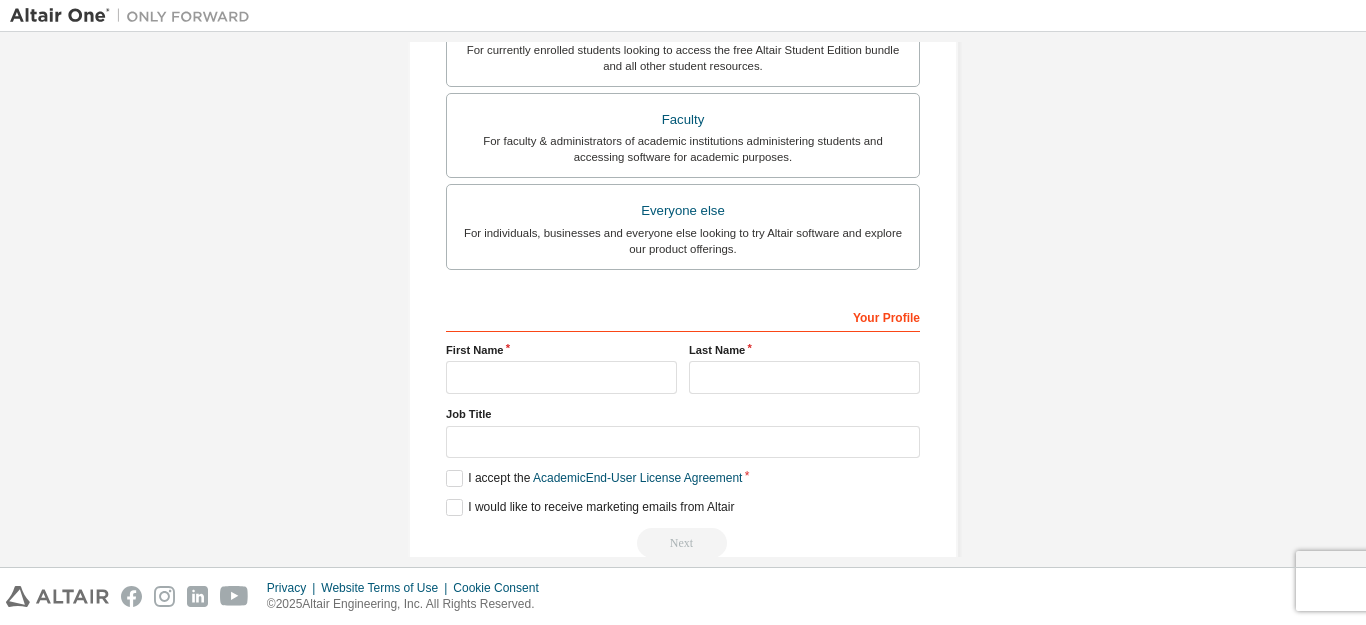 scroll, scrollTop: 544, scrollLeft: 0, axis: vertical 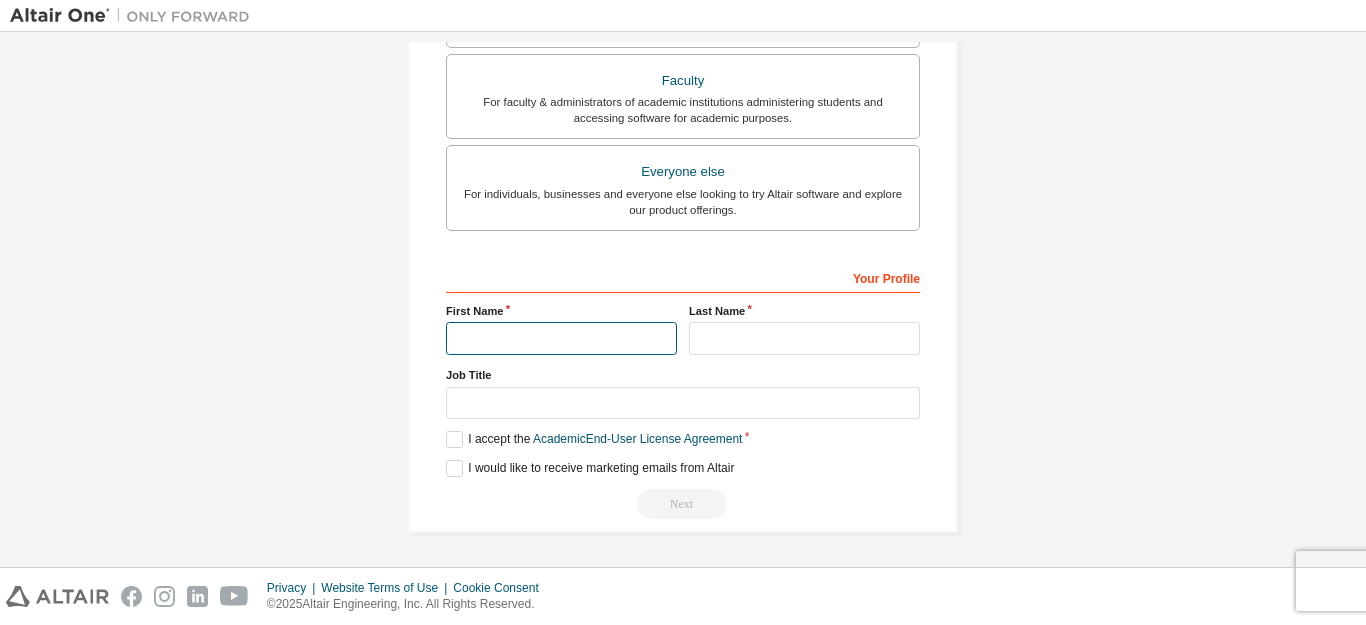 click at bounding box center (561, 338) 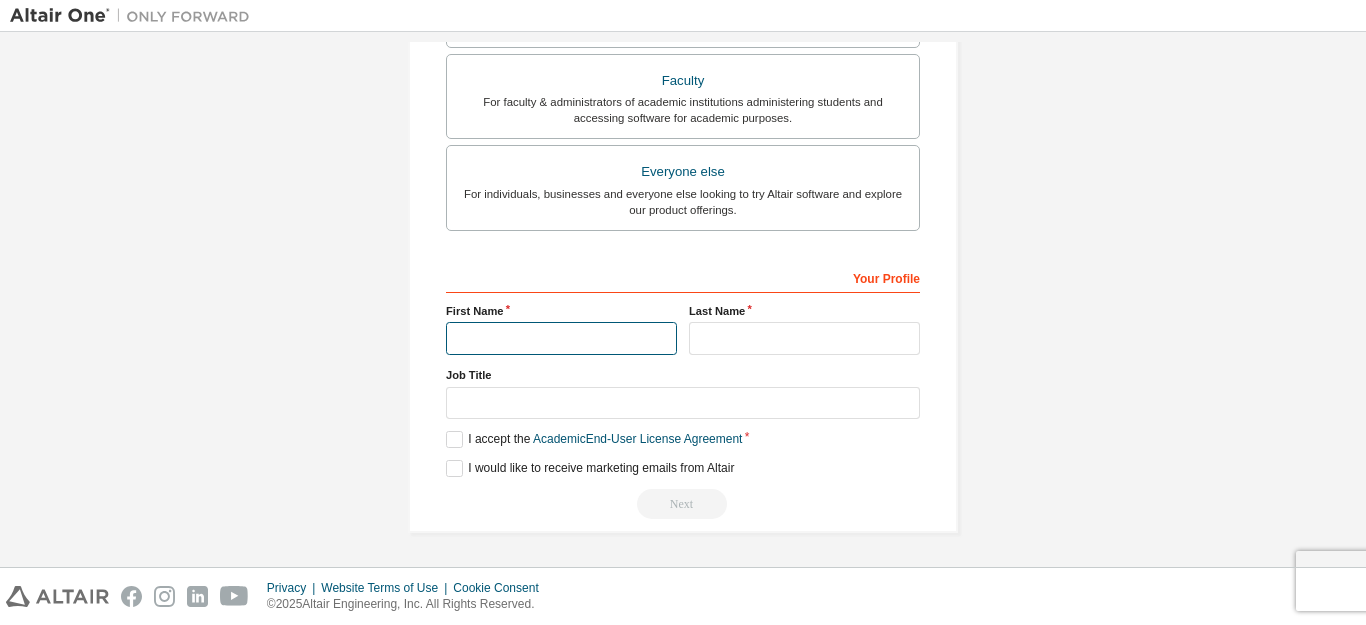 type on "********" 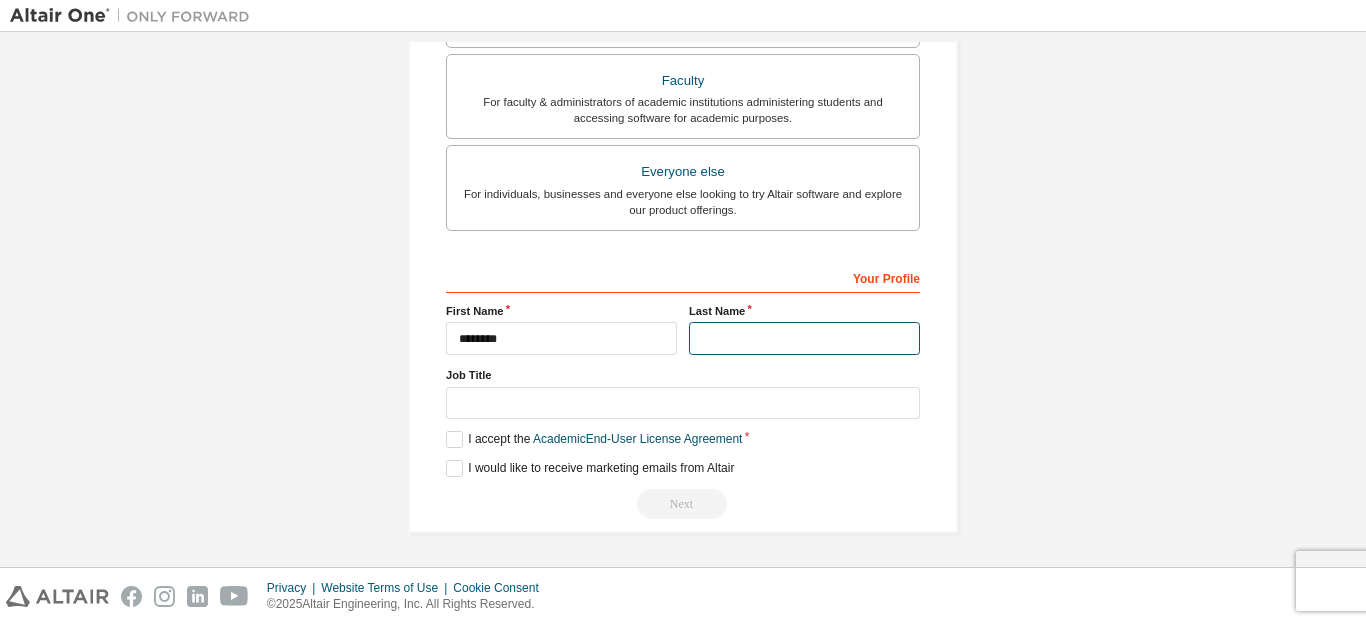 click at bounding box center [804, 338] 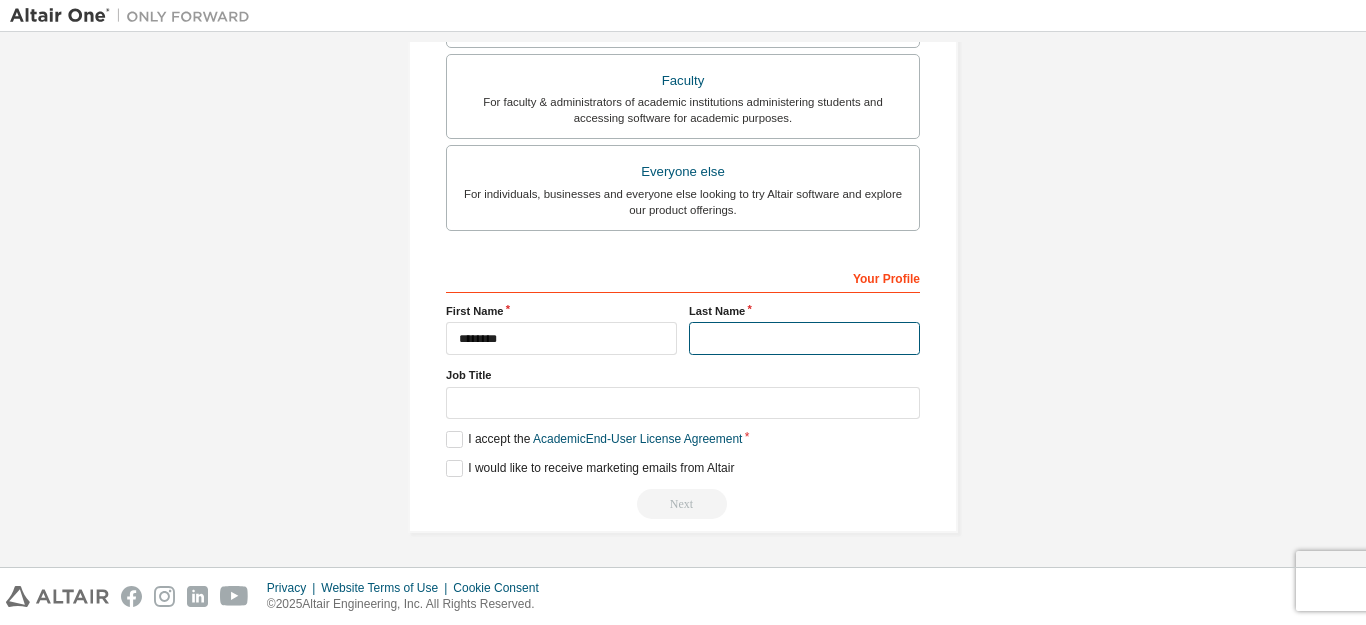 type on "*******" 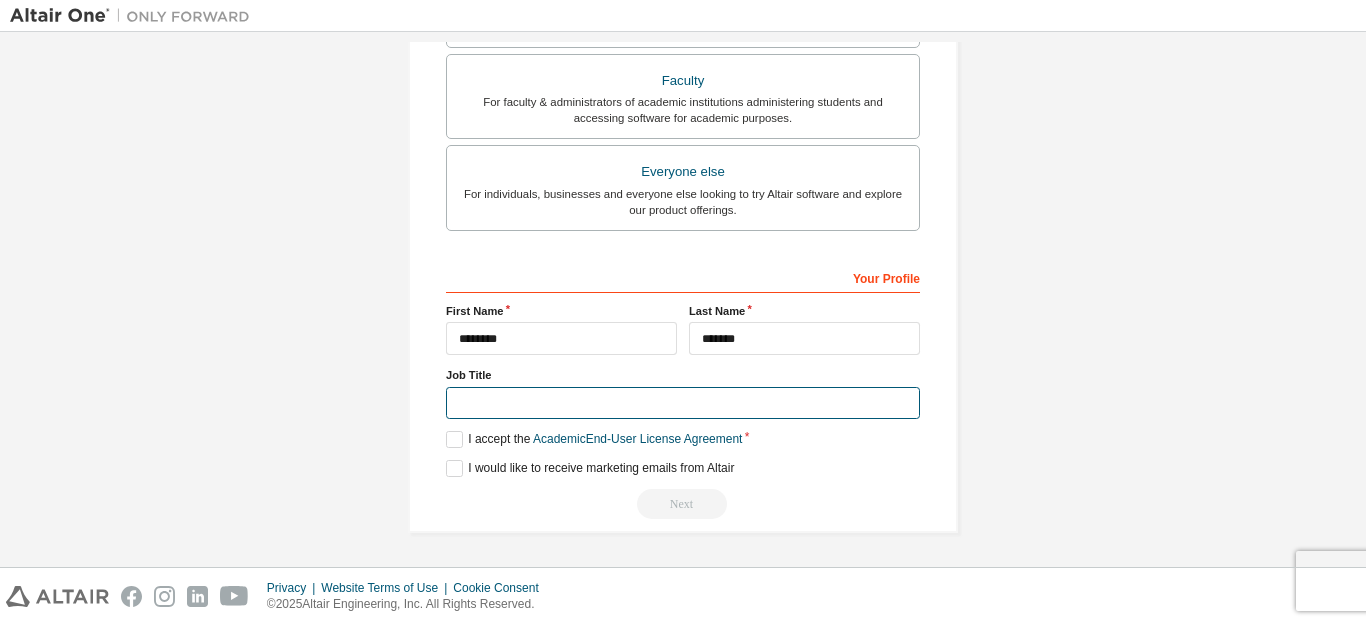 click at bounding box center (683, 403) 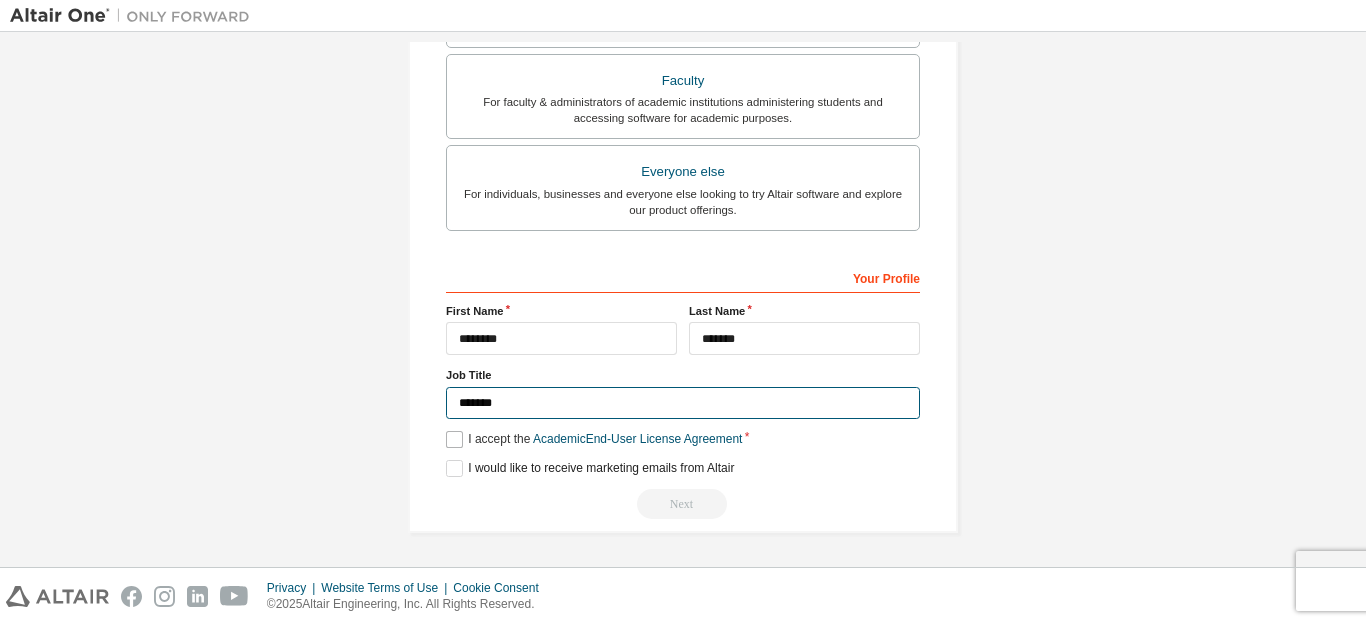 type on "*******" 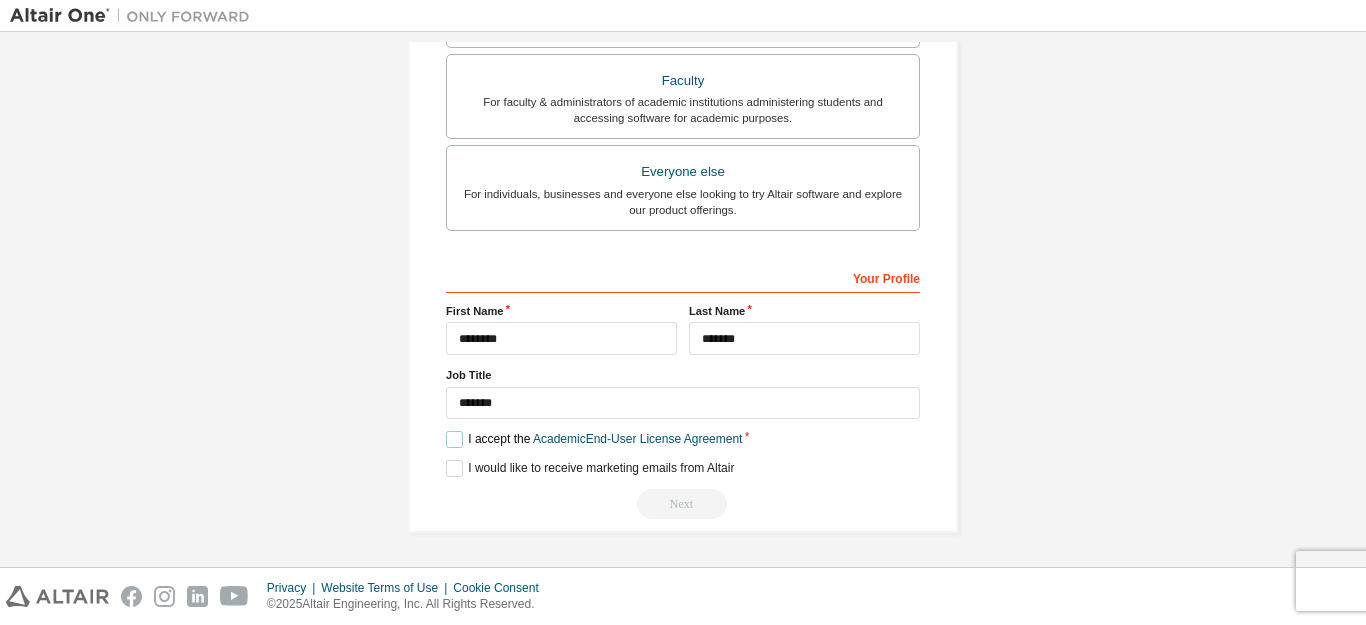 click on "I accept the   Academic   End-User License Agreement" at bounding box center [594, 439] 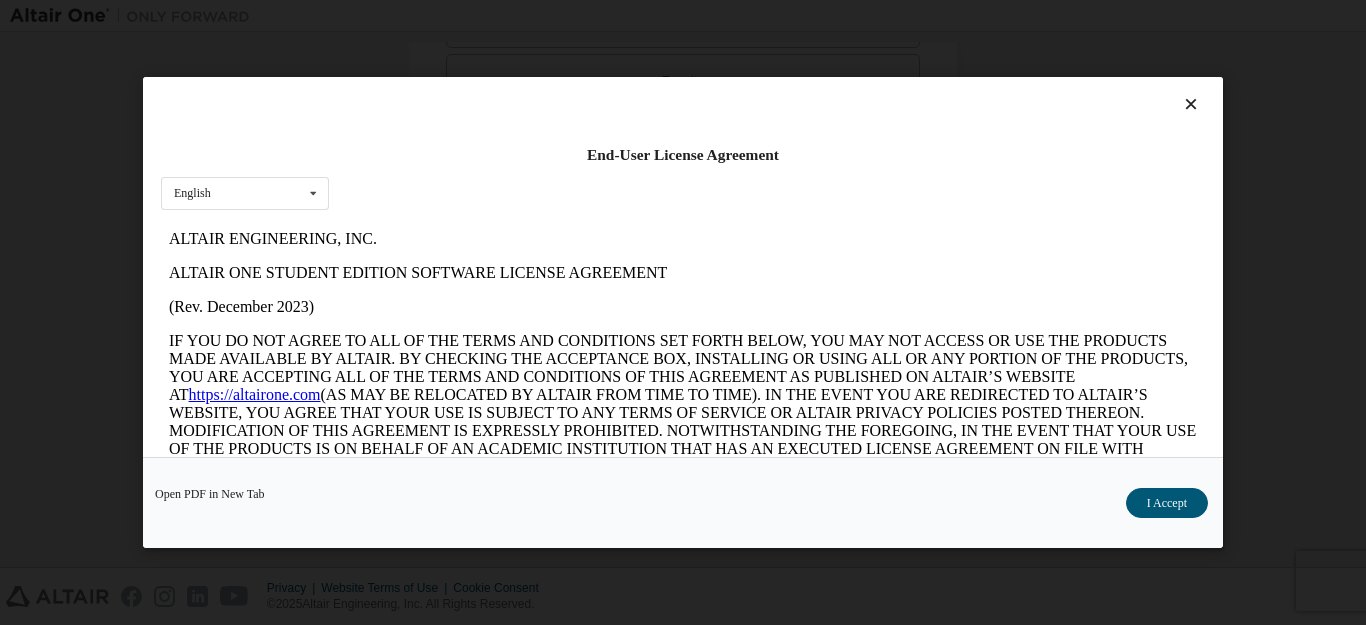 scroll, scrollTop: 0, scrollLeft: 0, axis: both 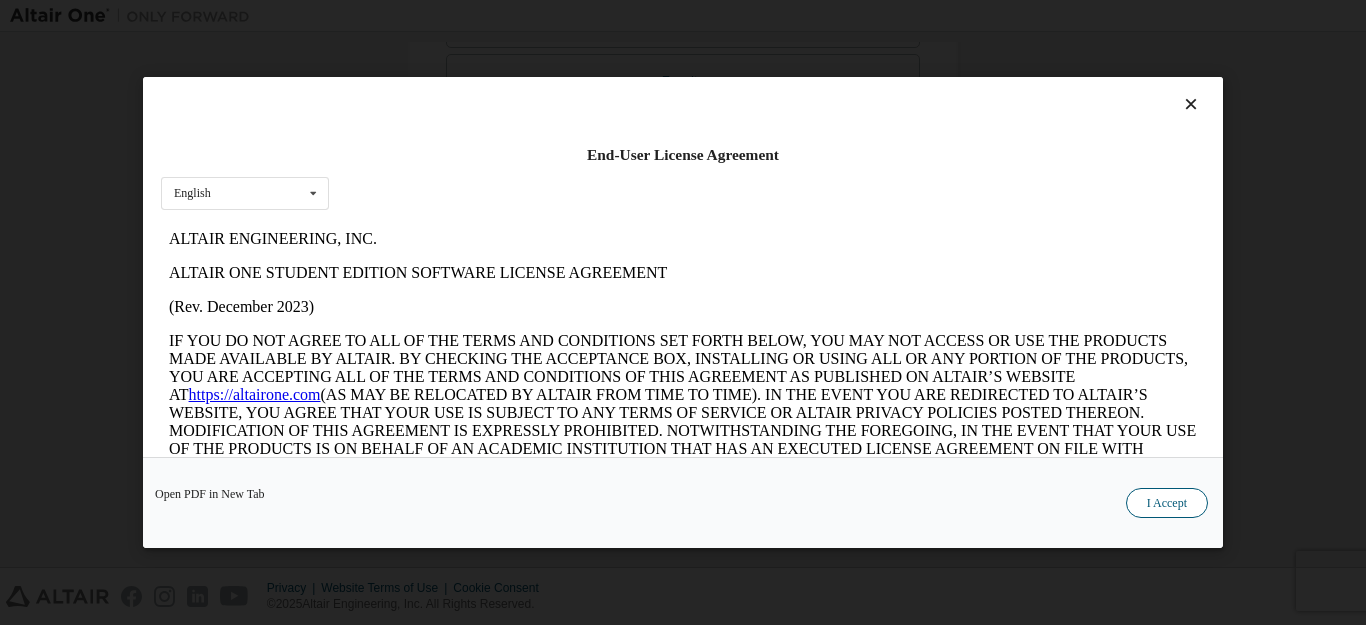 click on "I Accept" at bounding box center (1167, 503) 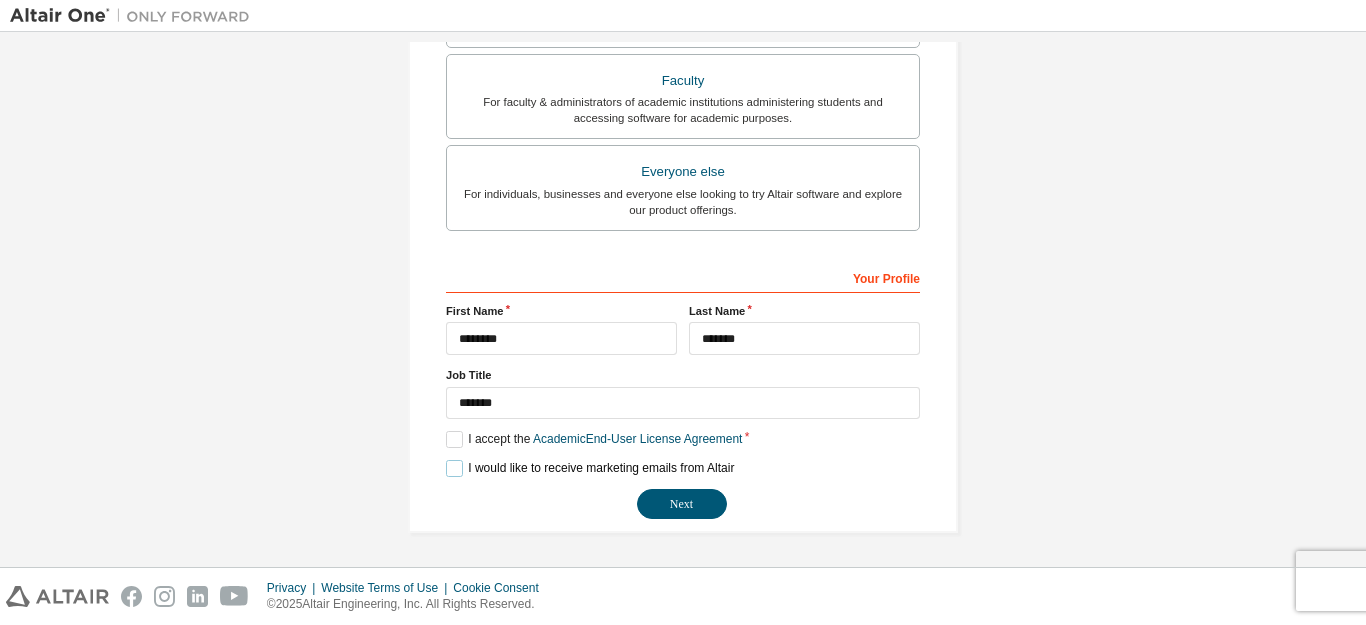 click on "I would like to receive marketing emails from Altair" at bounding box center [590, 468] 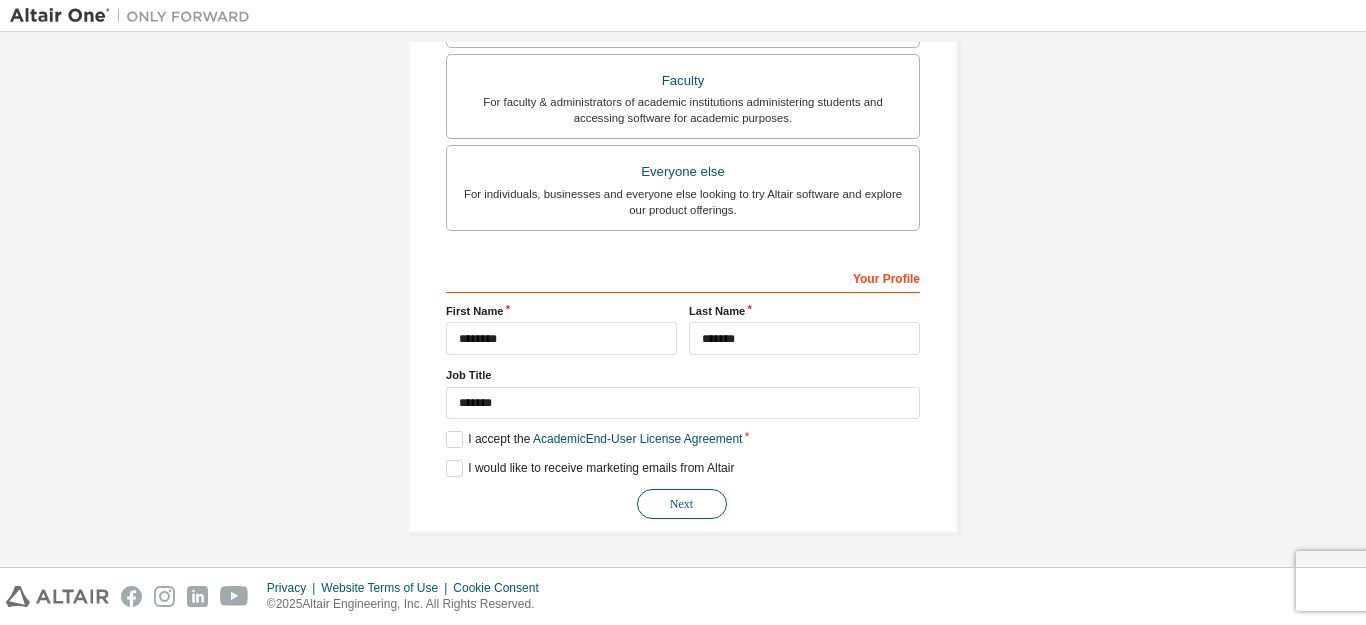 click on "Next" at bounding box center [682, 504] 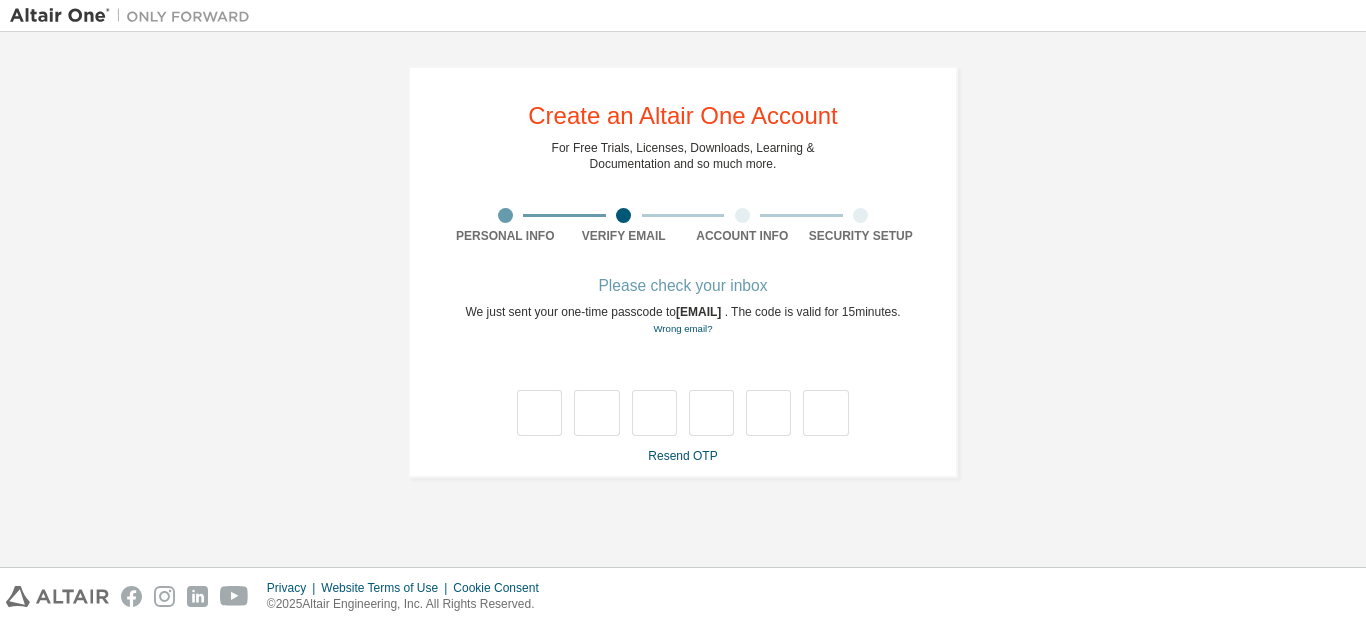 scroll, scrollTop: 0, scrollLeft: 0, axis: both 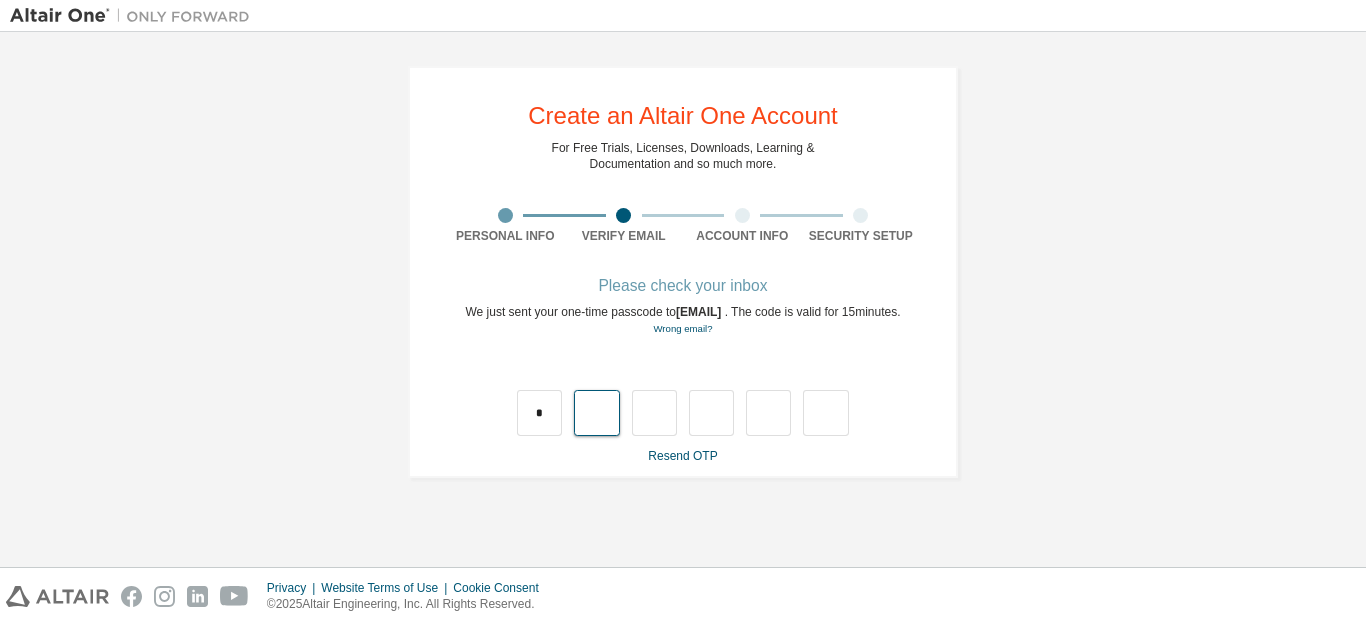 type on "*" 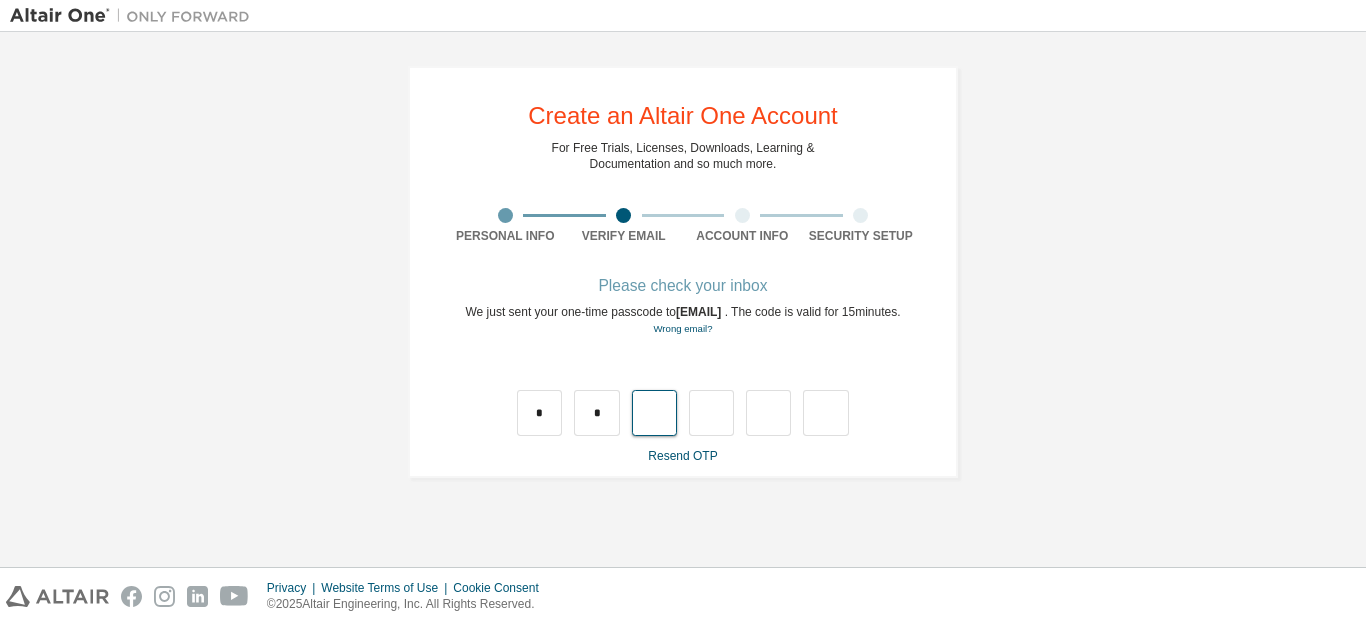 type on "*" 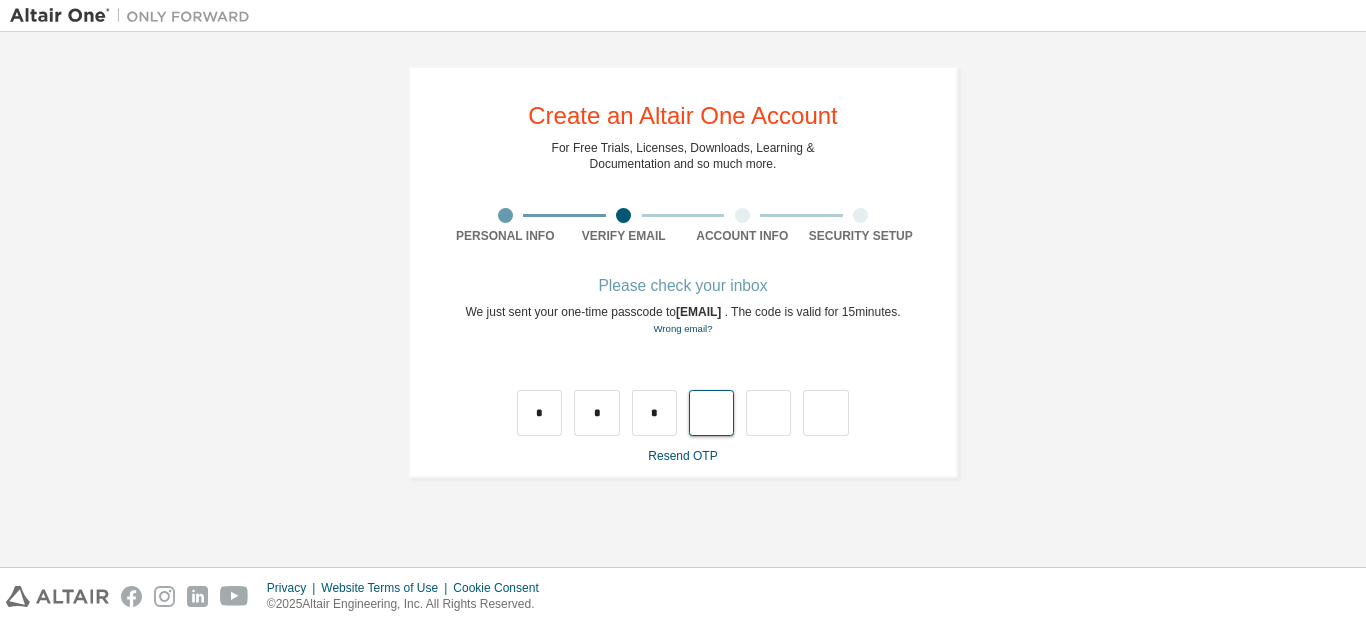 type on "*" 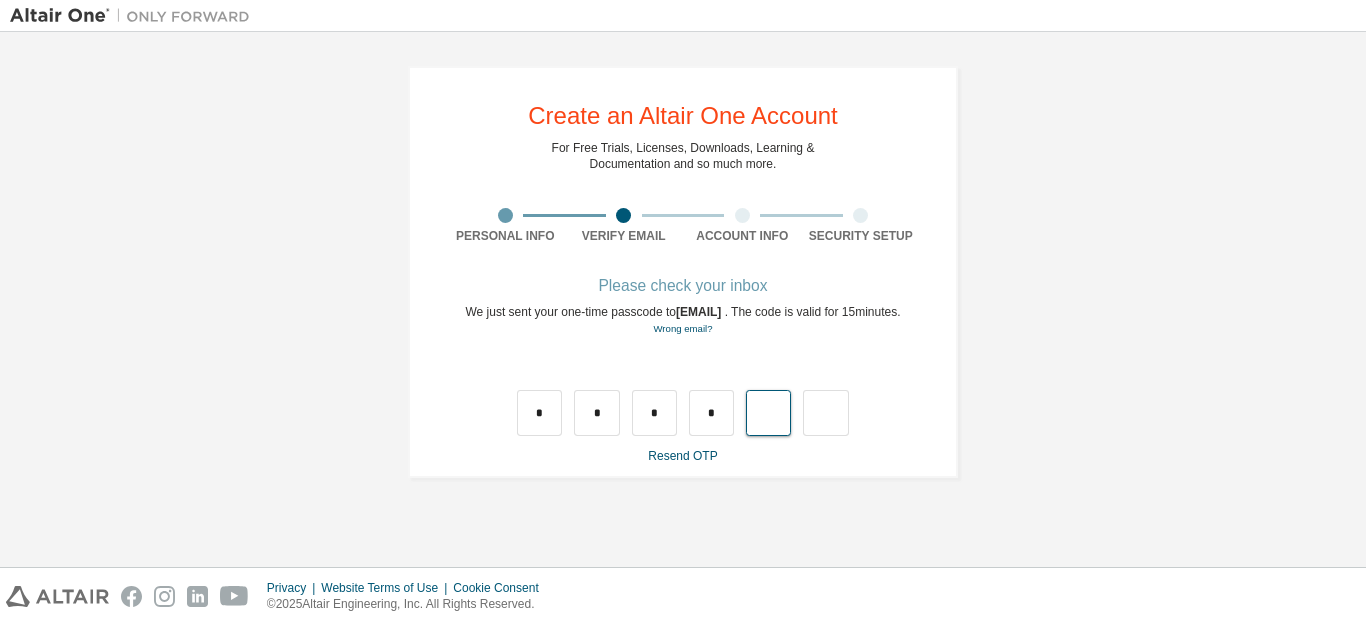 type on "*" 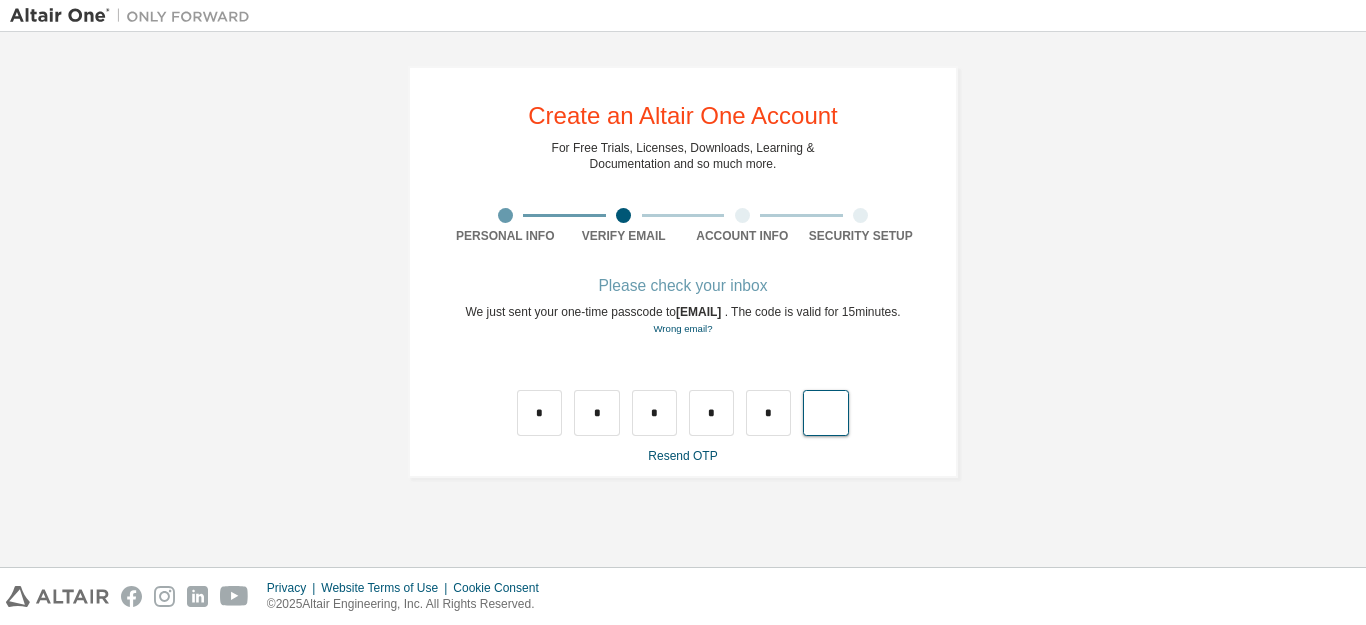 type on "*" 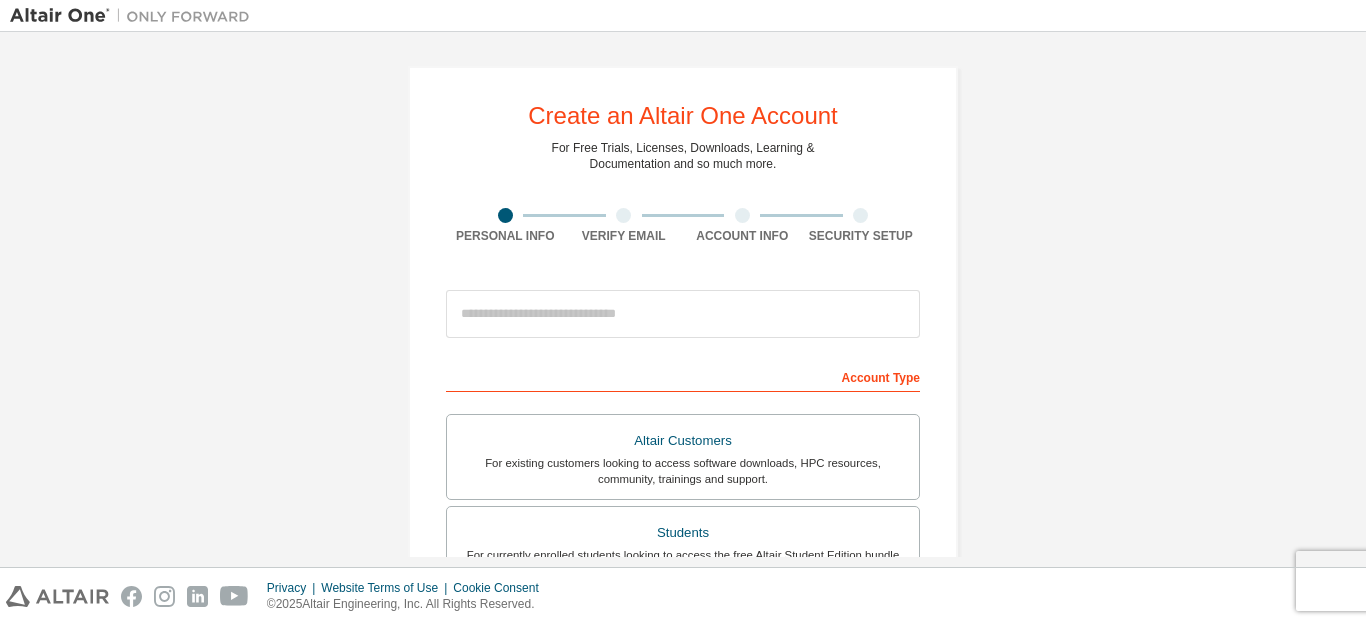 scroll, scrollTop: 0, scrollLeft: 0, axis: both 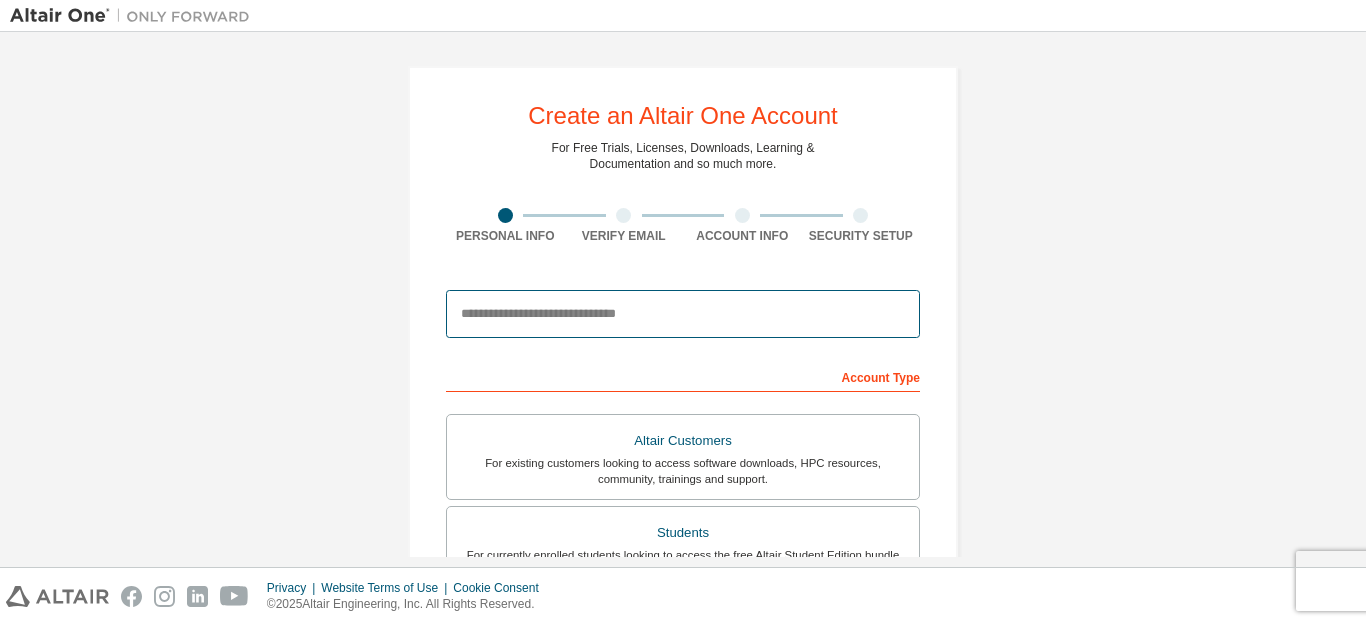 click at bounding box center [683, 314] 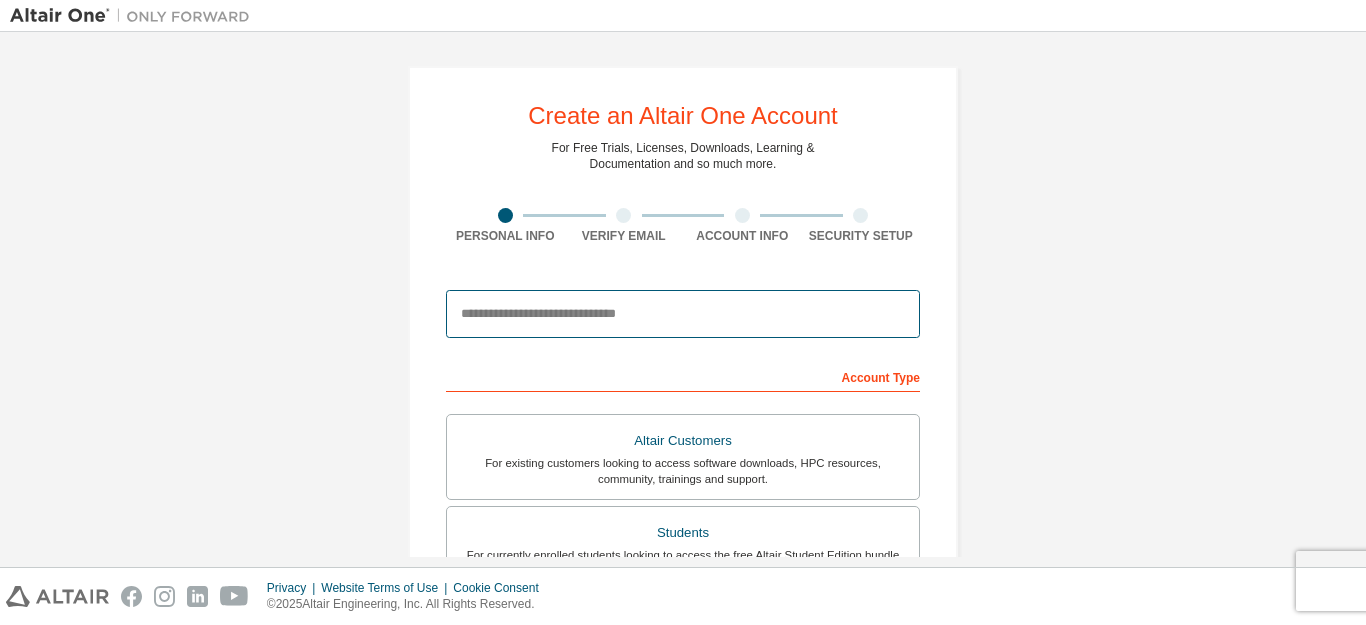 type on "**********" 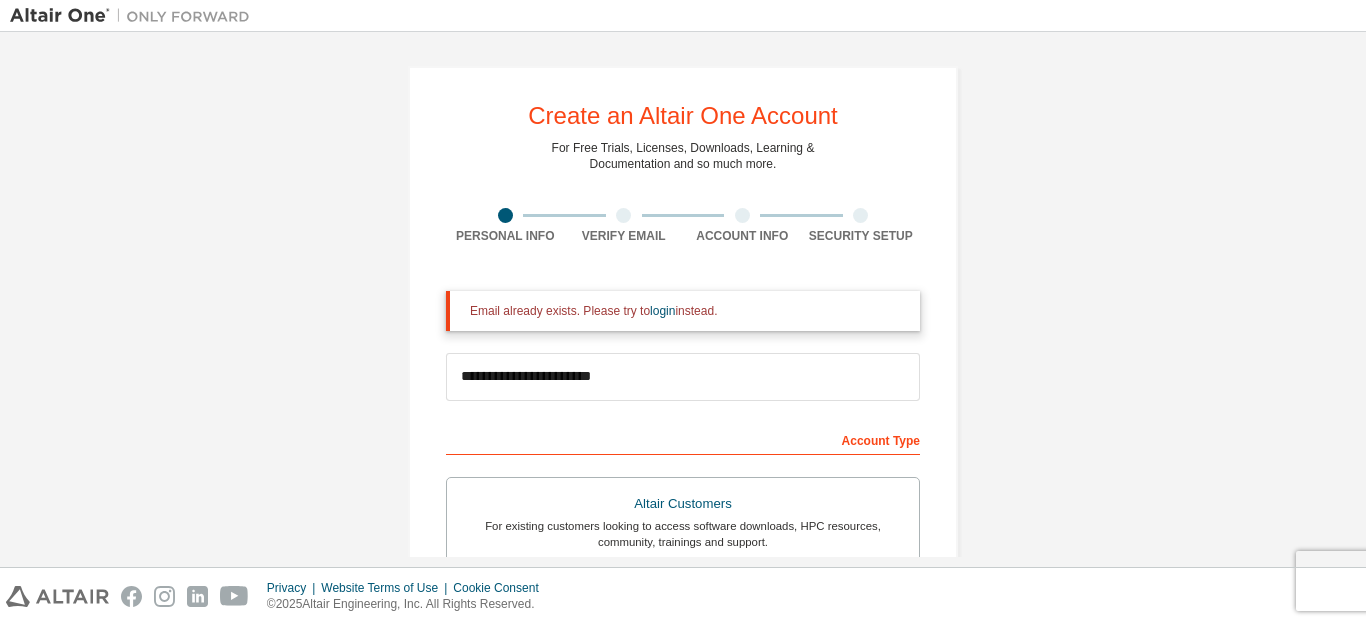 click on "For existing customers looking to access software downloads, HPC resources, community, trainings and support." at bounding box center [683, 534] 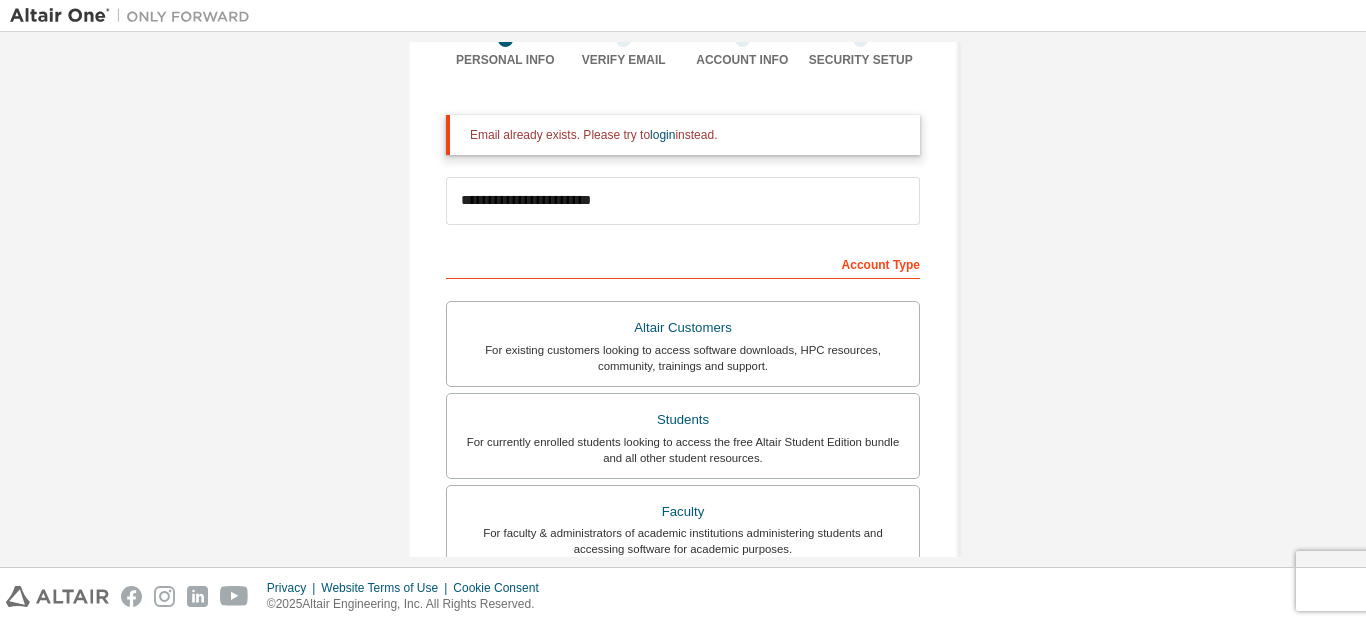 scroll, scrollTop: 608, scrollLeft: 0, axis: vertical 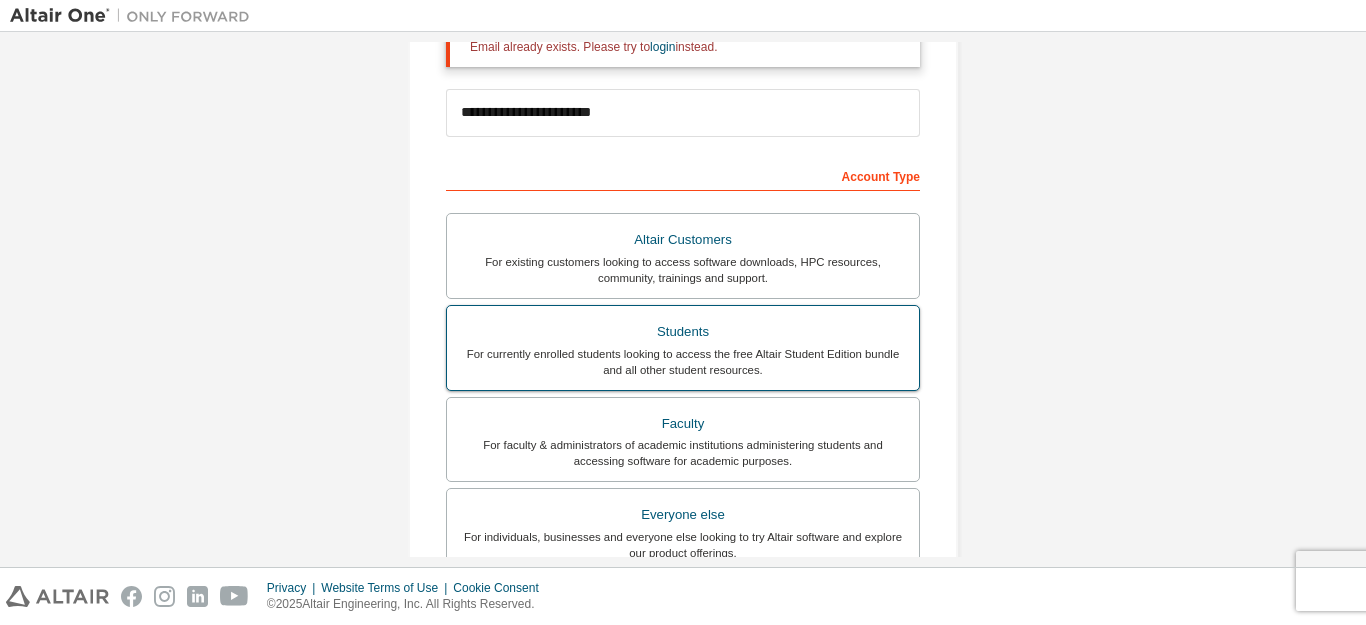 click on "Students" at bounding box center (683, 332) 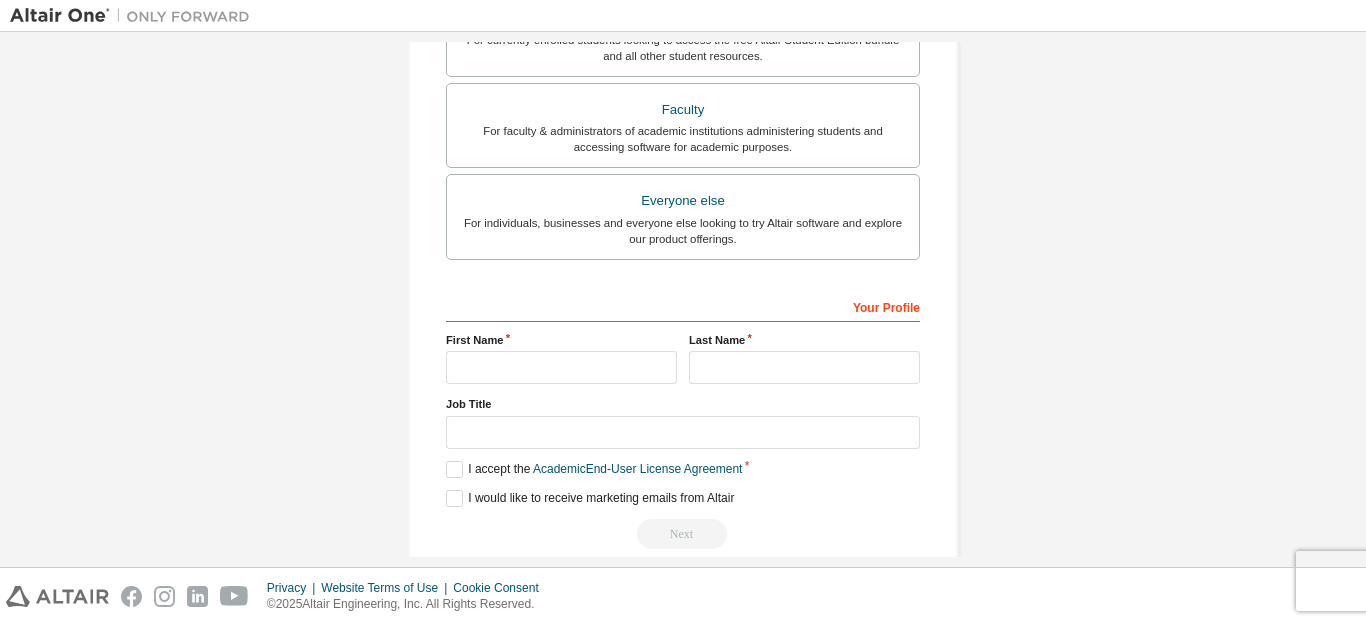 scroll, scrollTop: 608, scrollLeft: 0, axis: vertical 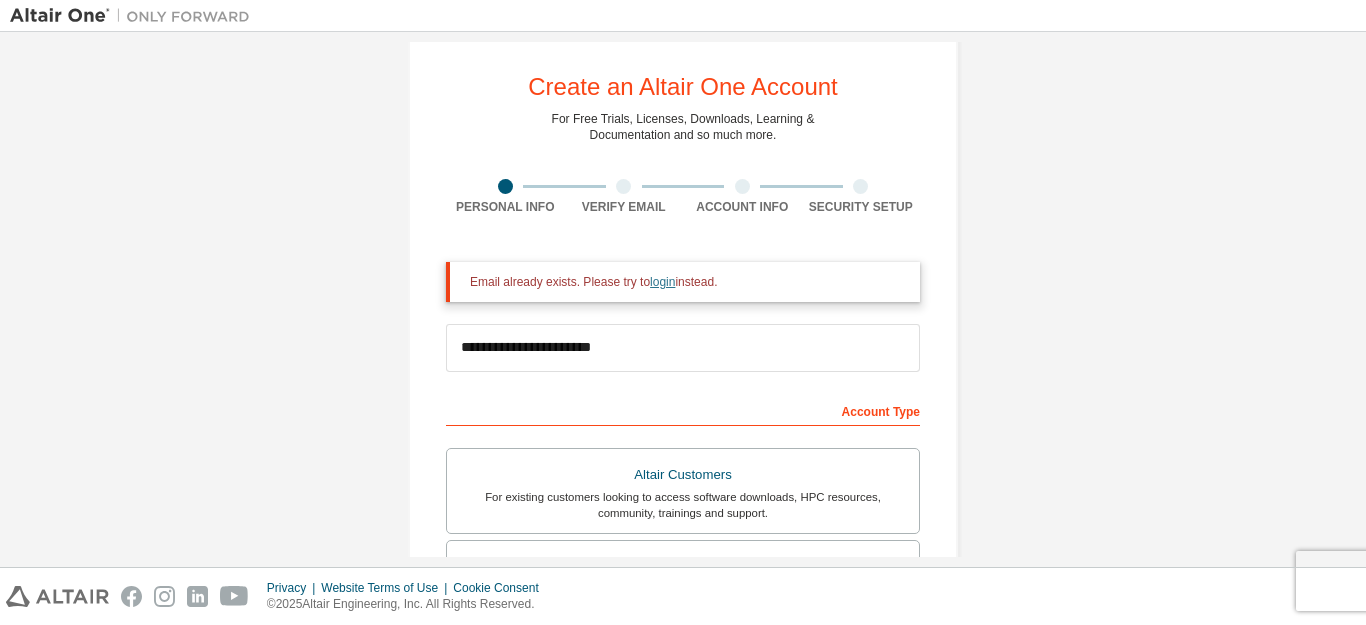 click on "login" at bounding box center (662, 282) 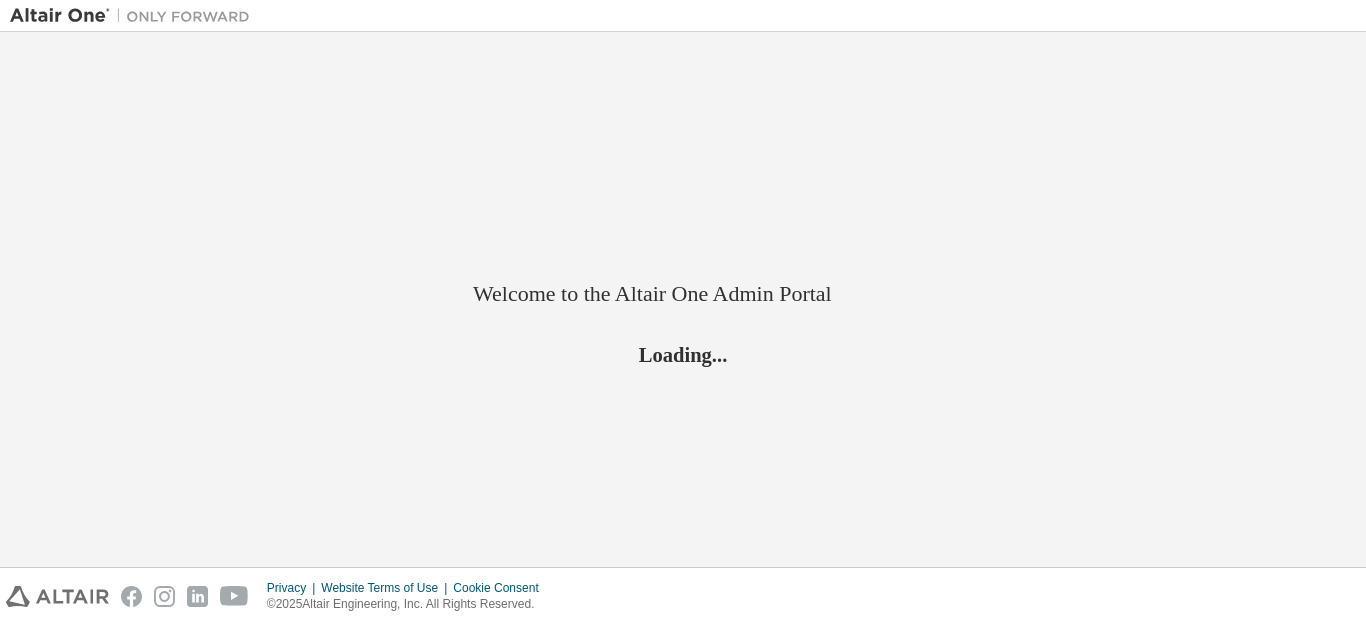 scroll, scrollTop: 0, scrollLeft: 0, axis: both 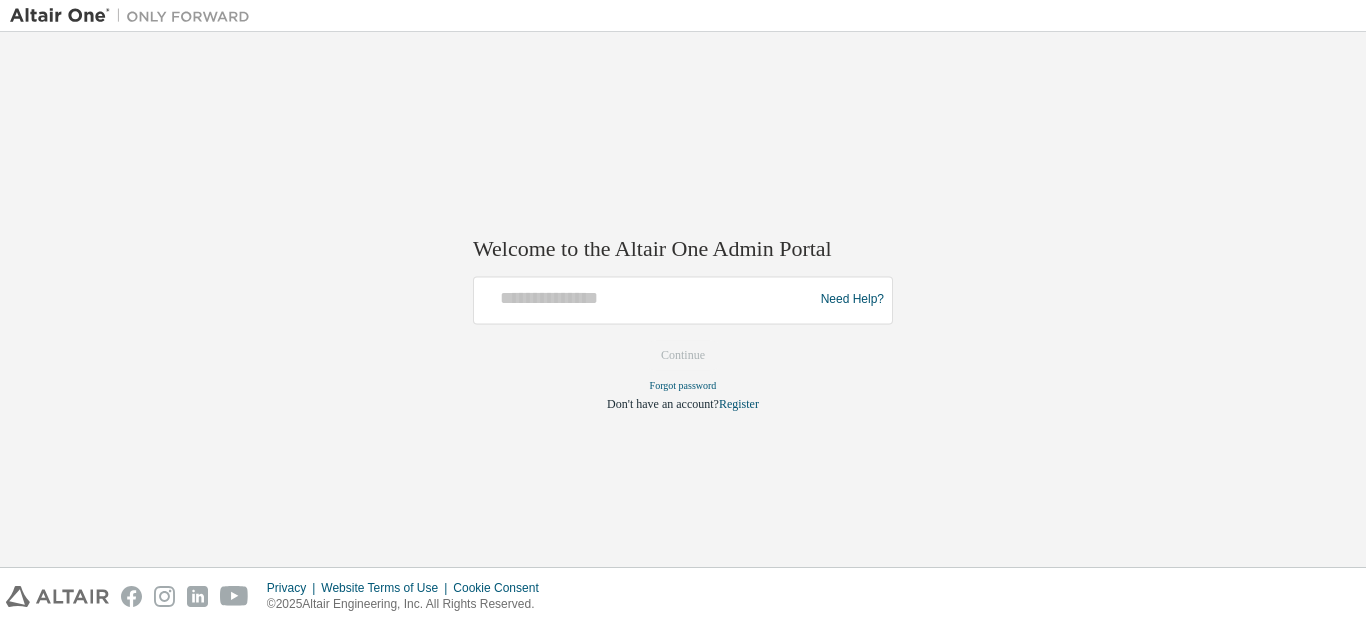 click at bounding box center (646, 300) 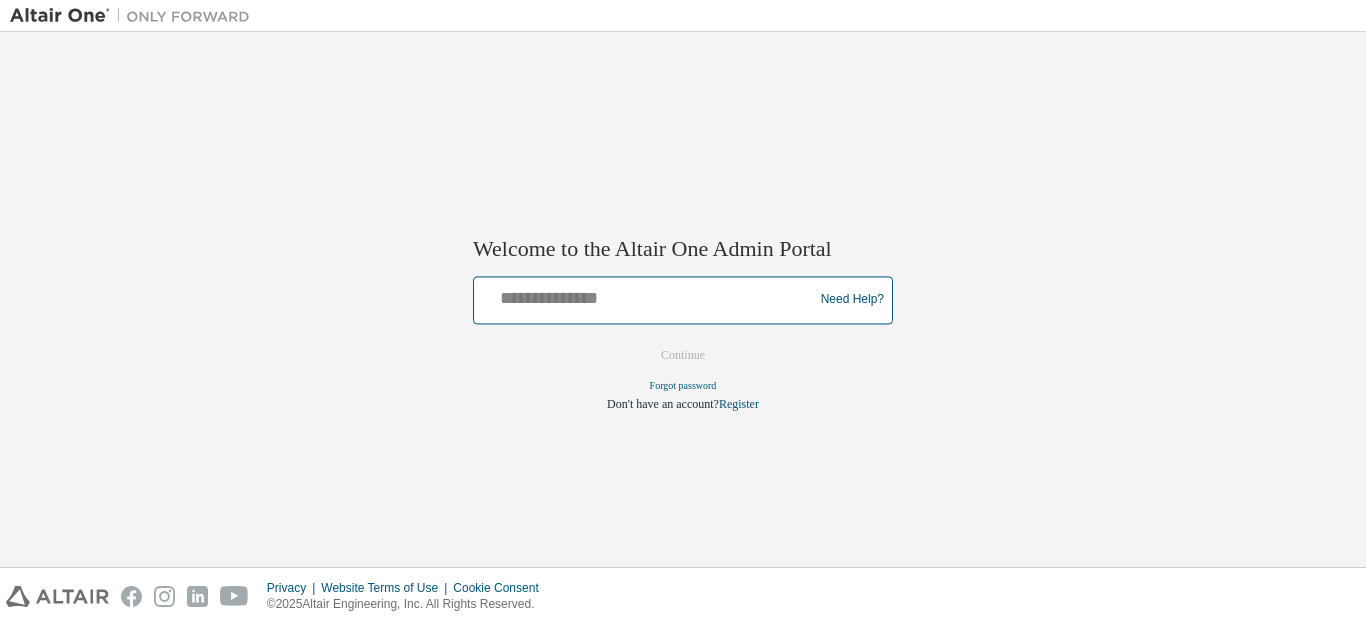 click at bounding box center (646, 295) 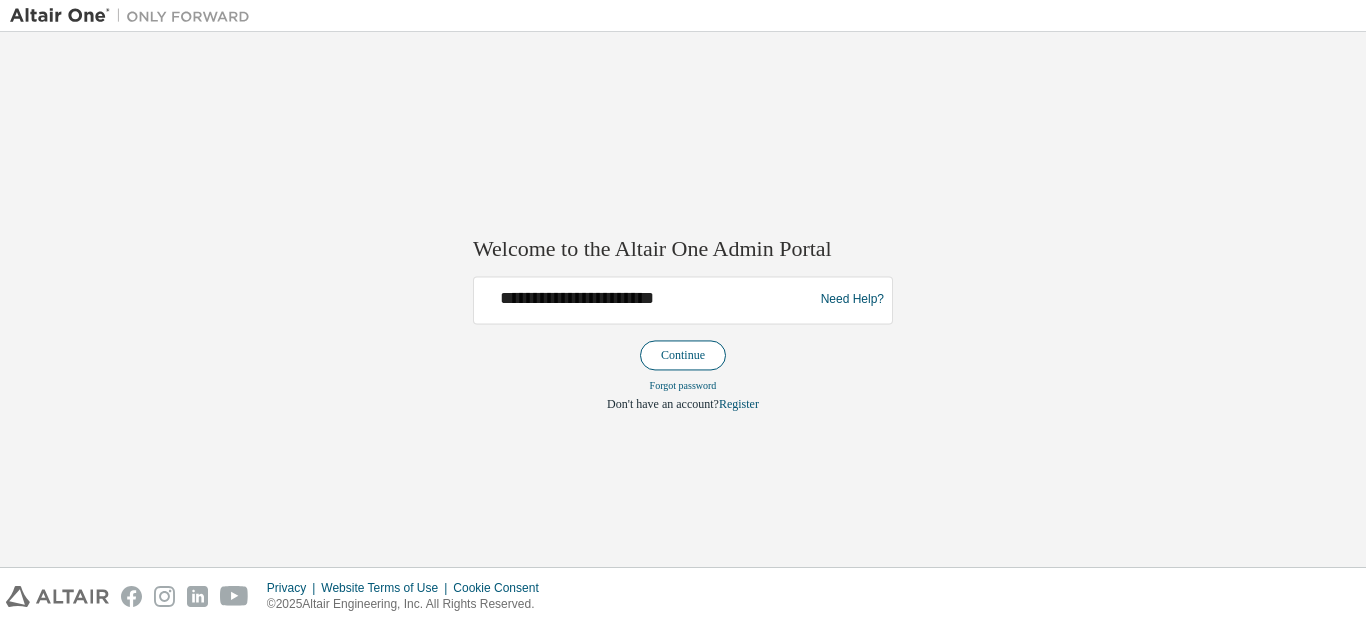 click on "Continue" at bounding box center [683, 355] 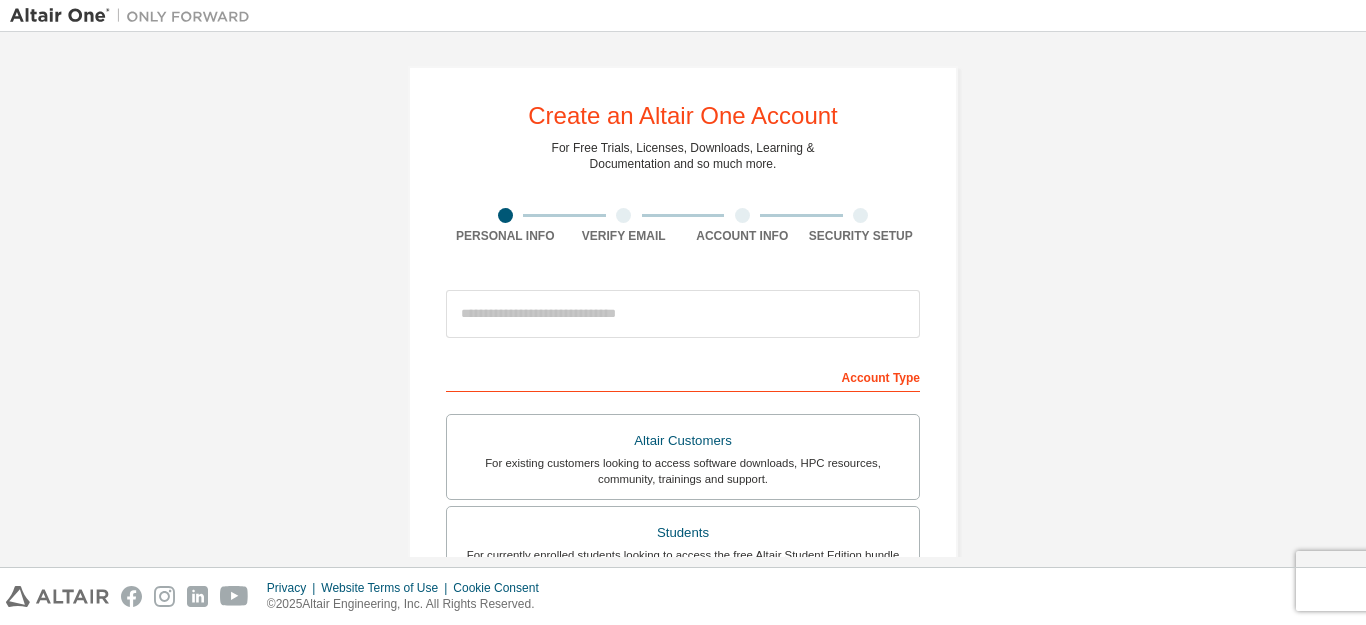 scroll, scrollTop: 0, scrollLeft: 0, axis: both 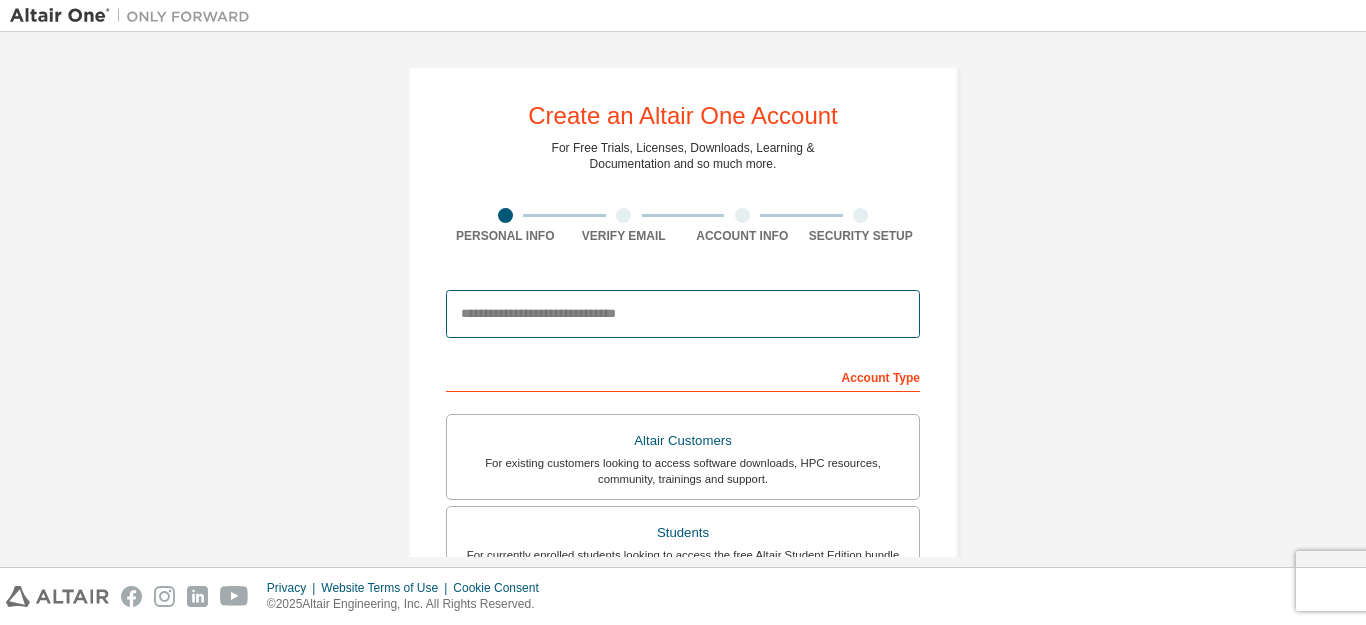 click at bounding box center [683, 314] 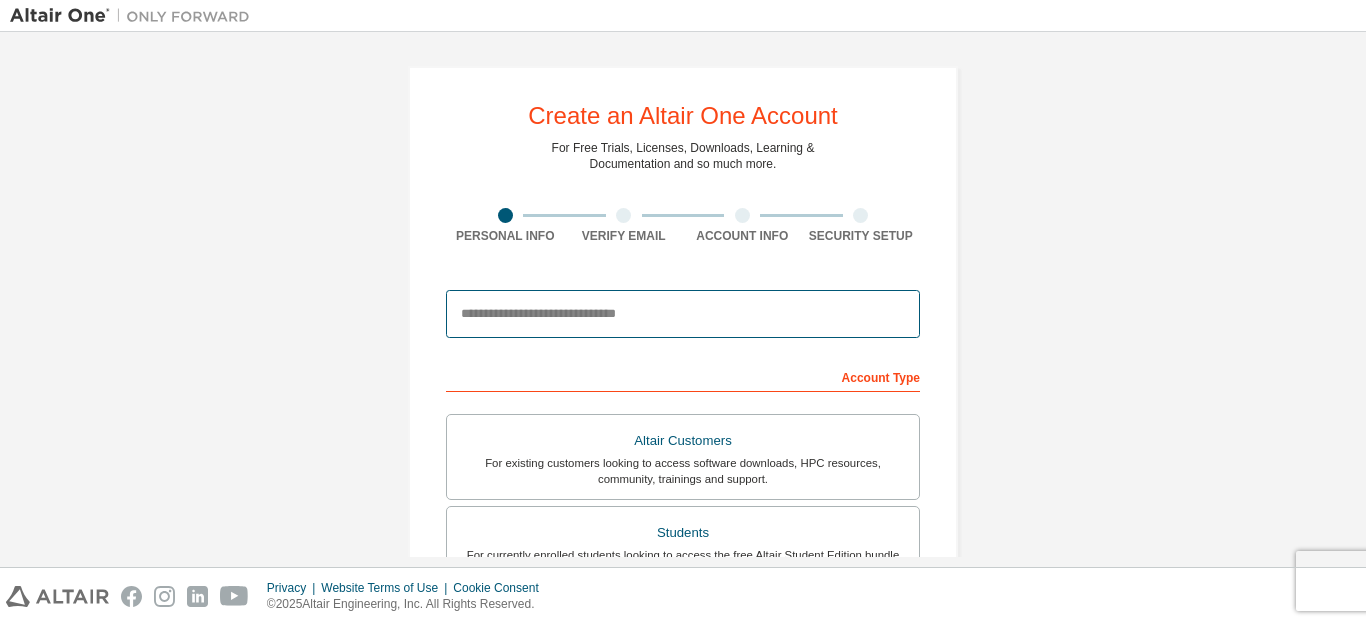type on "**********" 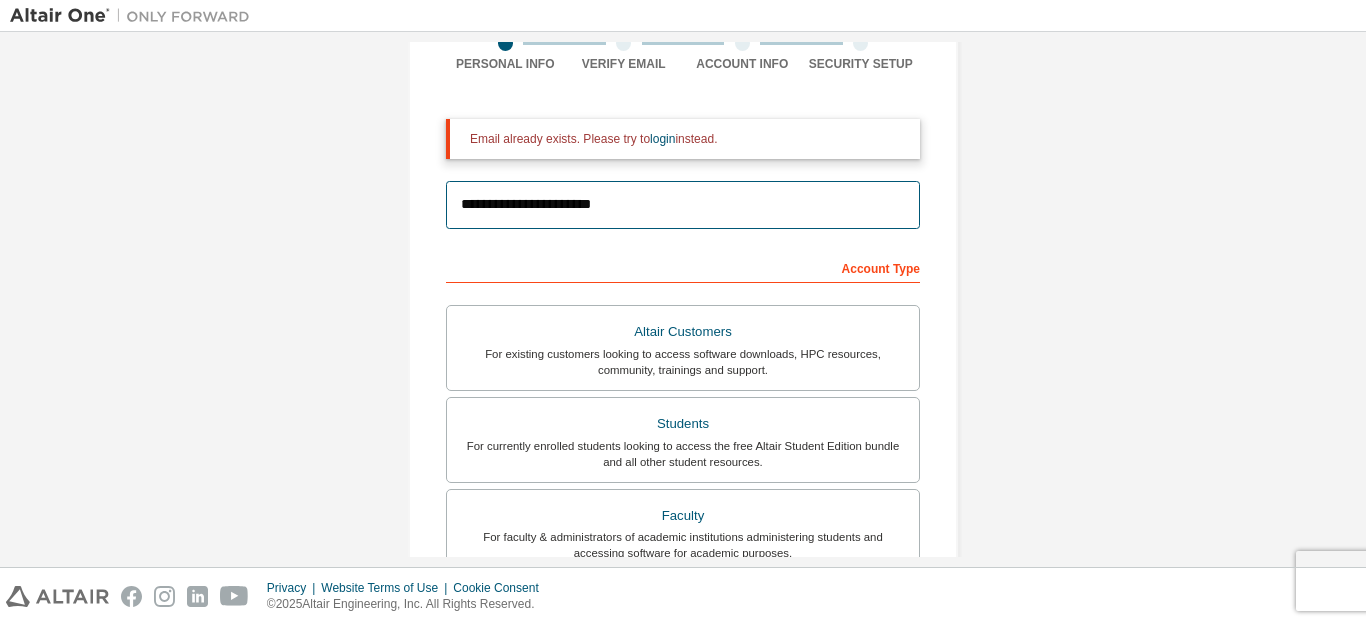 scroll, scrollTop: 178, scrollLeft: 0, axis: vertical 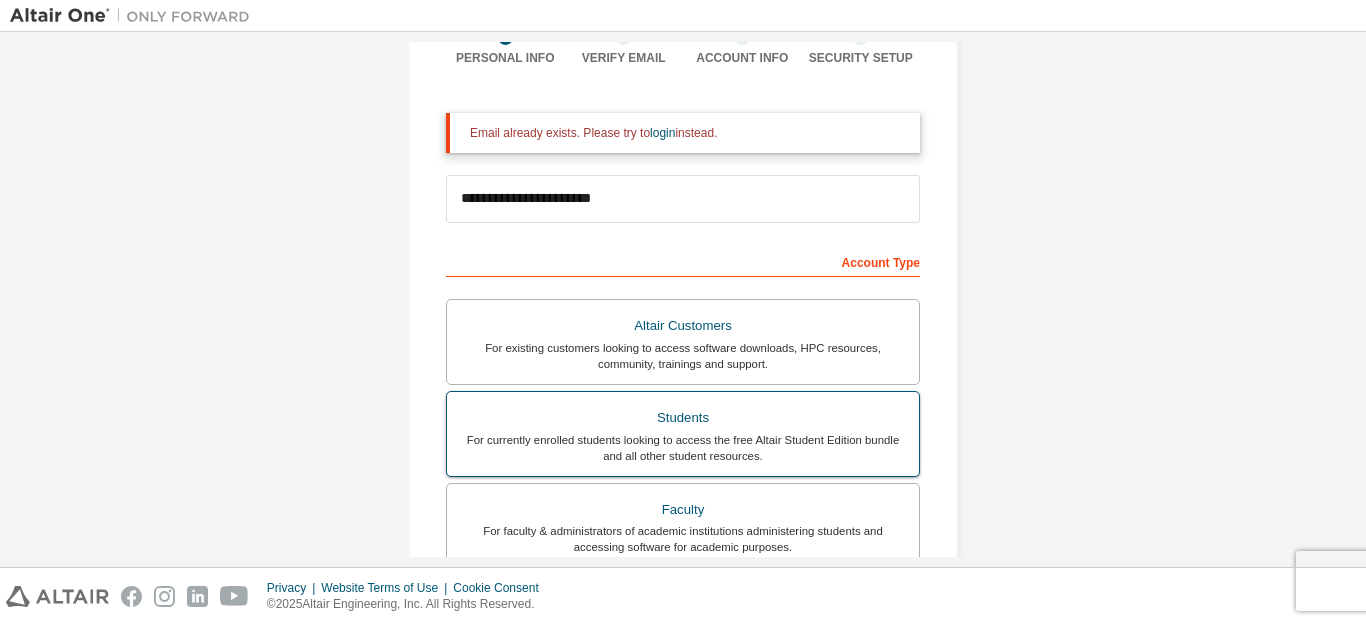 click on "For currently enrolled students looking to access the free Altair Student Edition bundle and all other student resources." at bounding box center [683, 448] 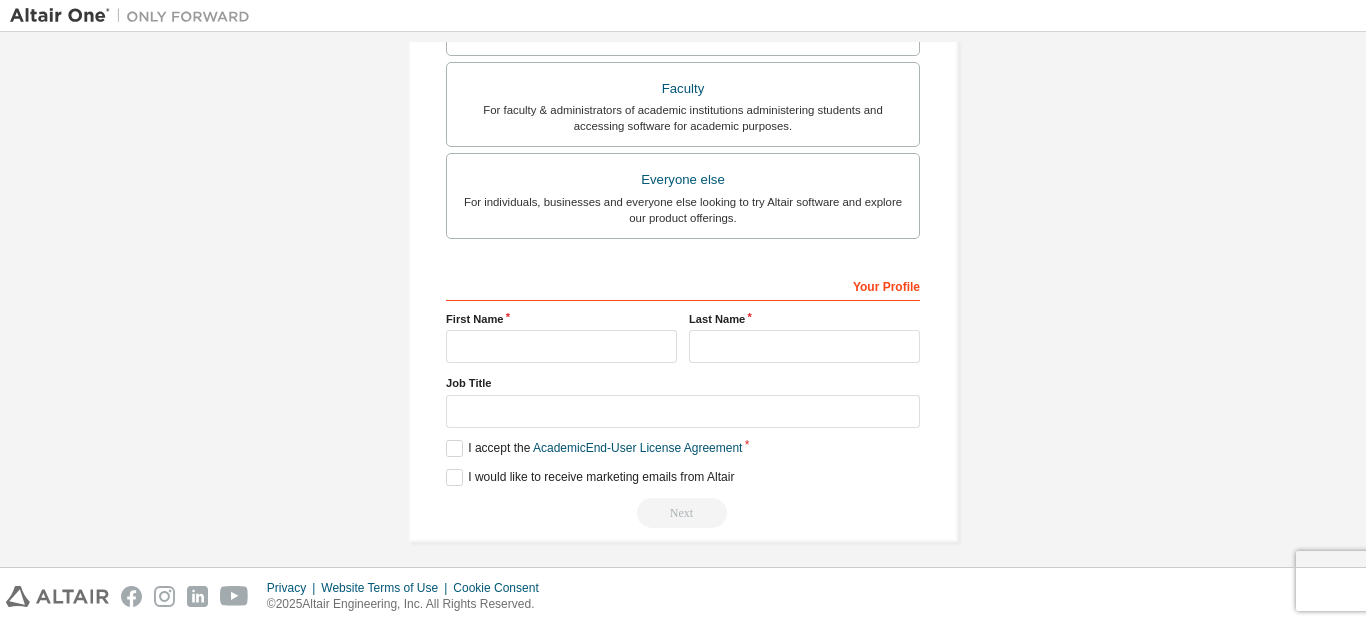scroll, scrollTop: 608, scrollLeft: 0, axis: vertical 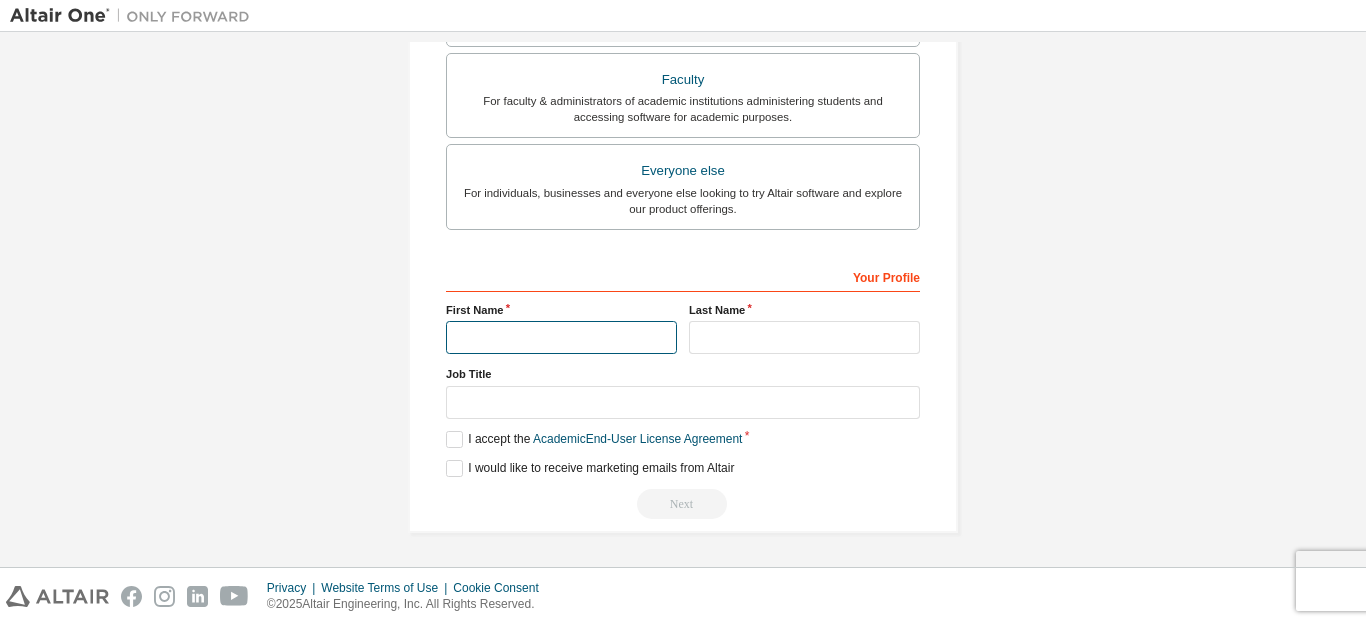 click at bounding box center [561, 337] 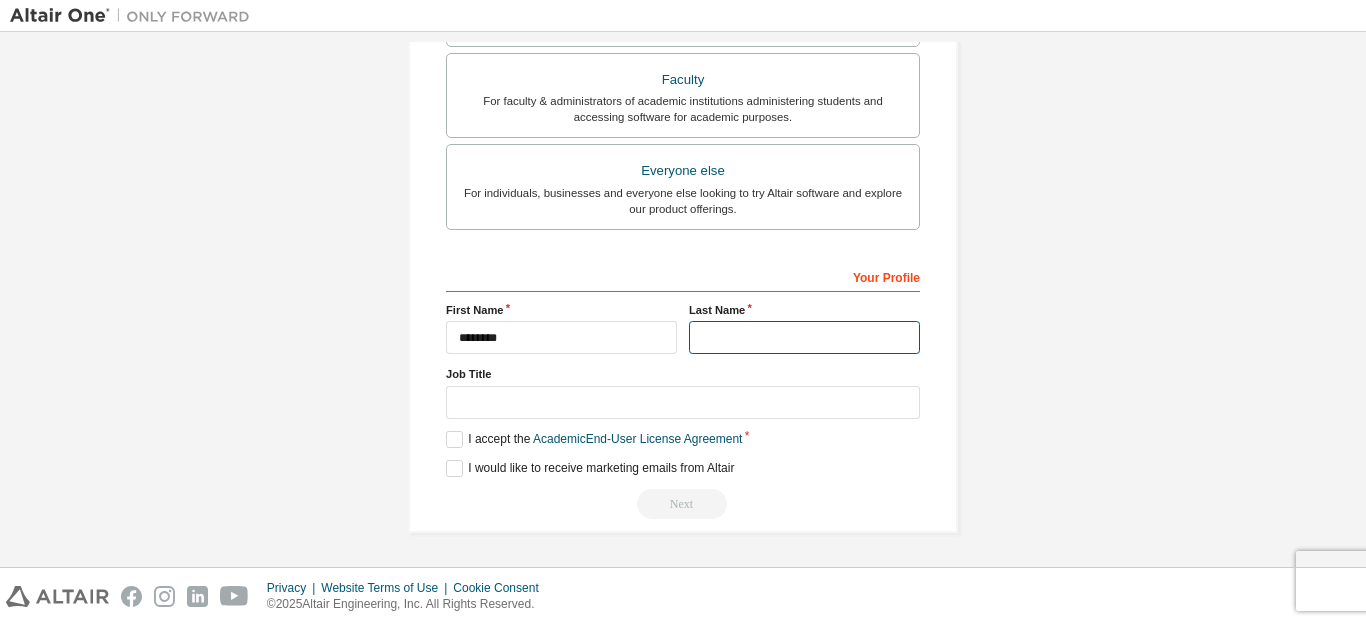 click at bounding box center (804, 337) 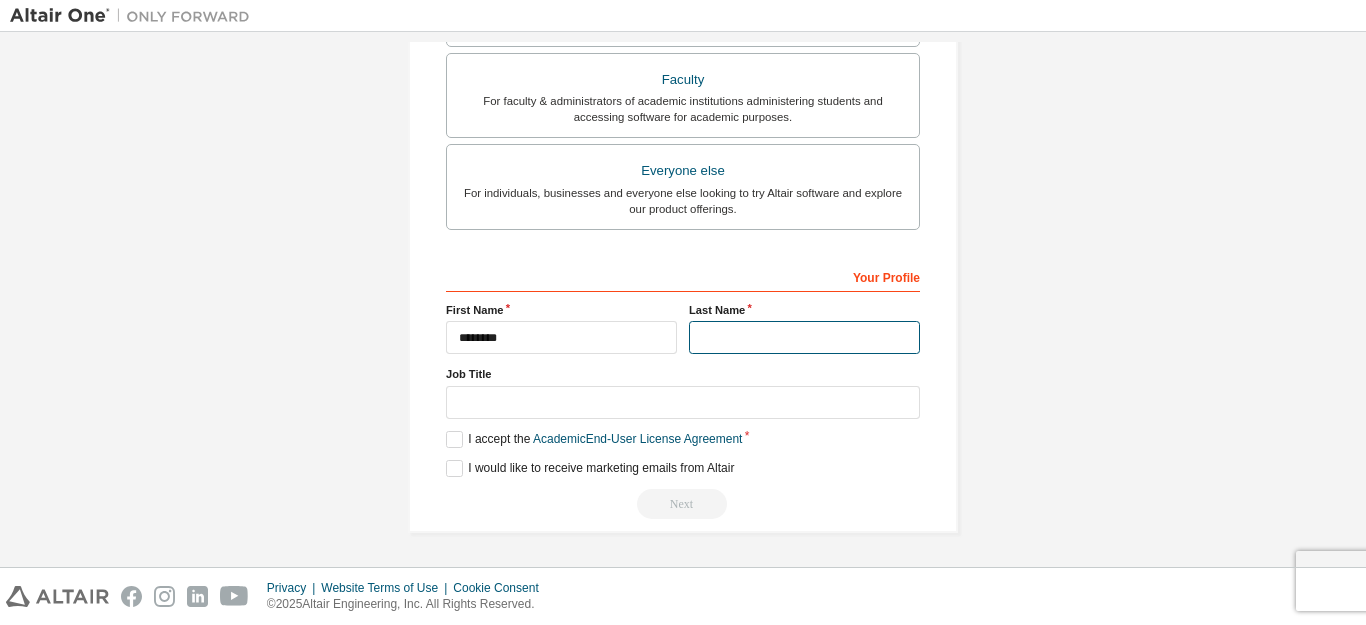 type on "*******" 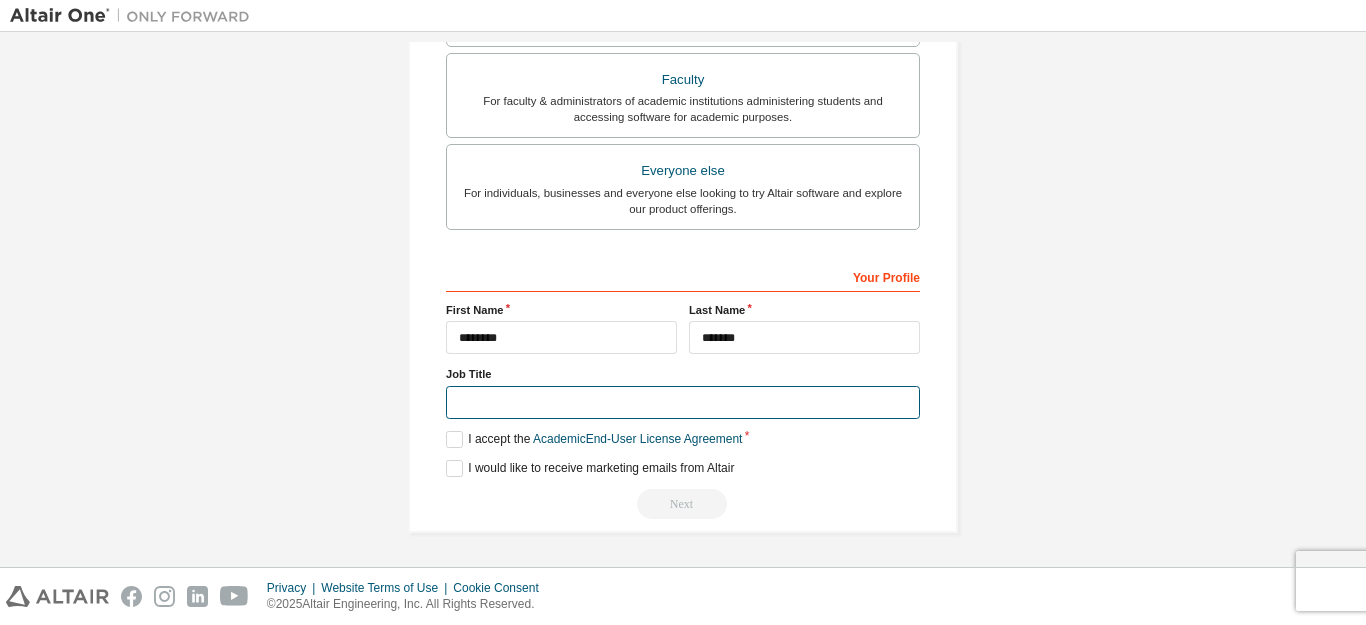 click at bounding box center [683, 402] 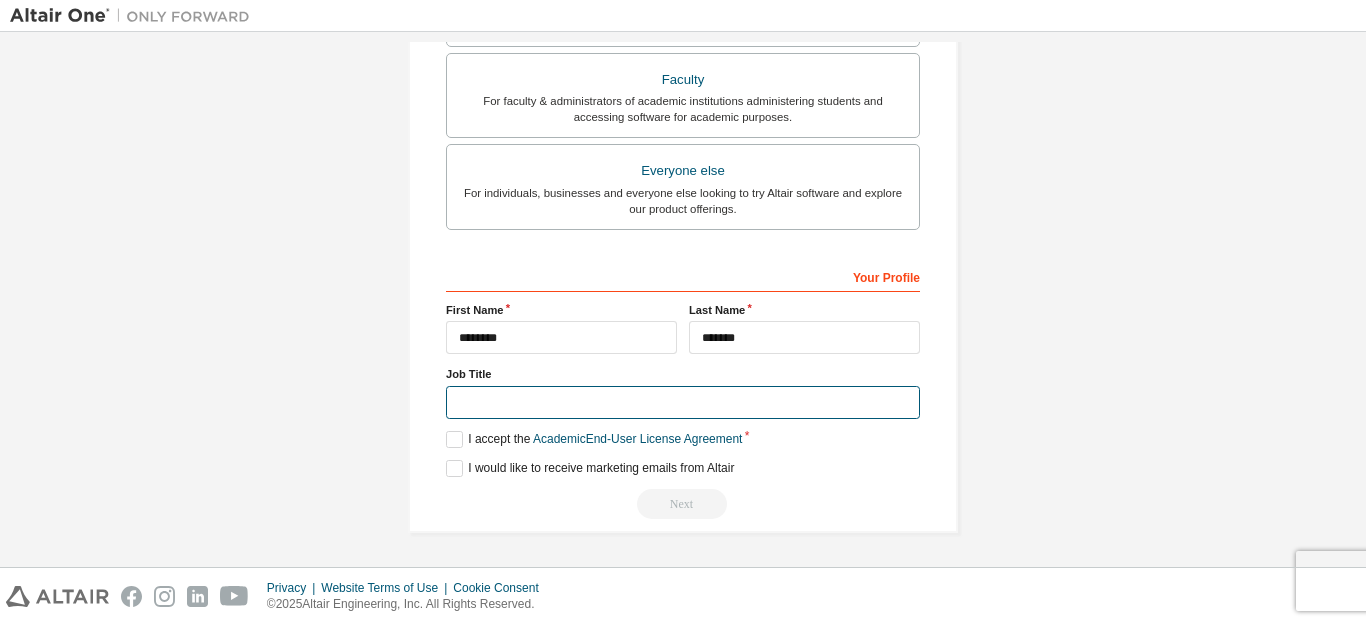 type on "*******" 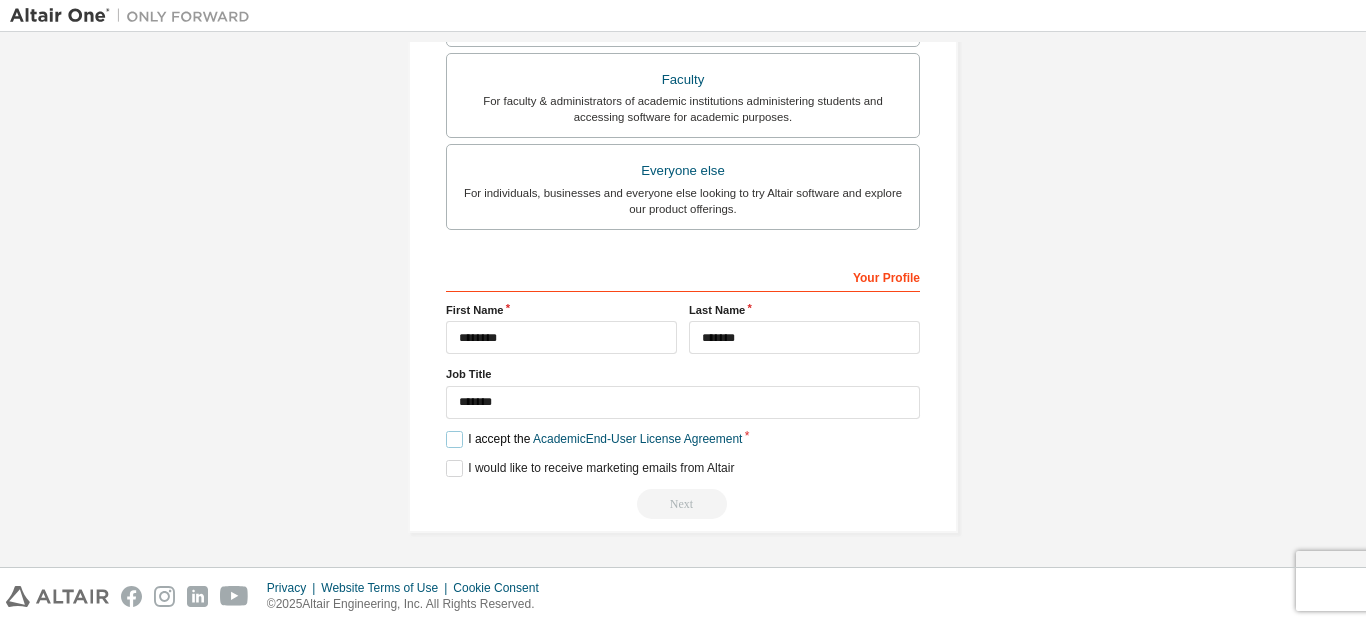 click on "I accept the   Academic   End-User License Agreement" at bounding box center (594, 439) 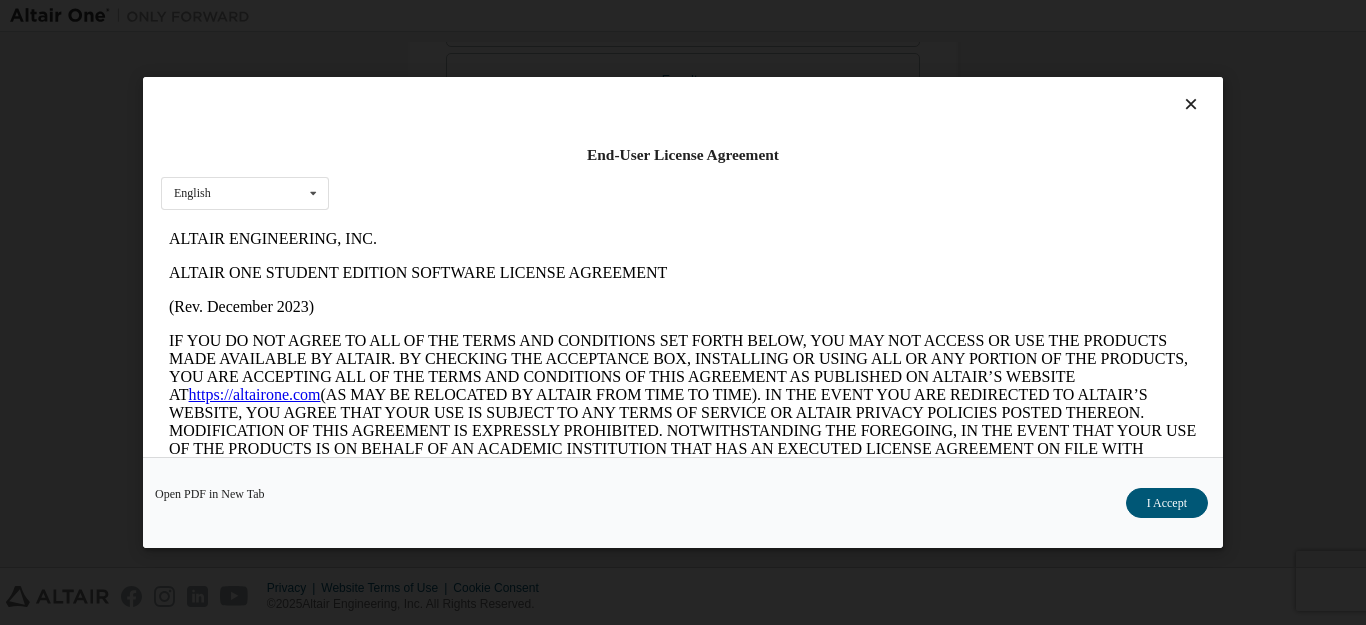scroll, scrollTop: 0, scrollLeft: 0, axis: both 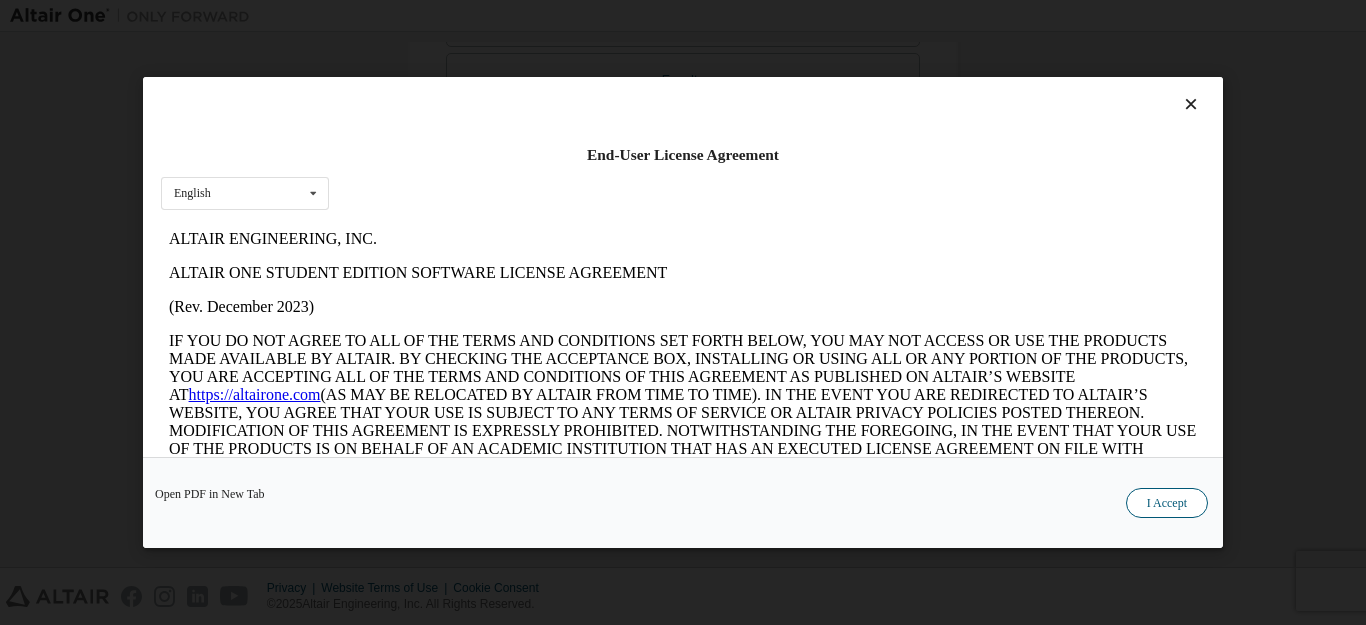click on "I Accept" at bounding box center [1167, 503] 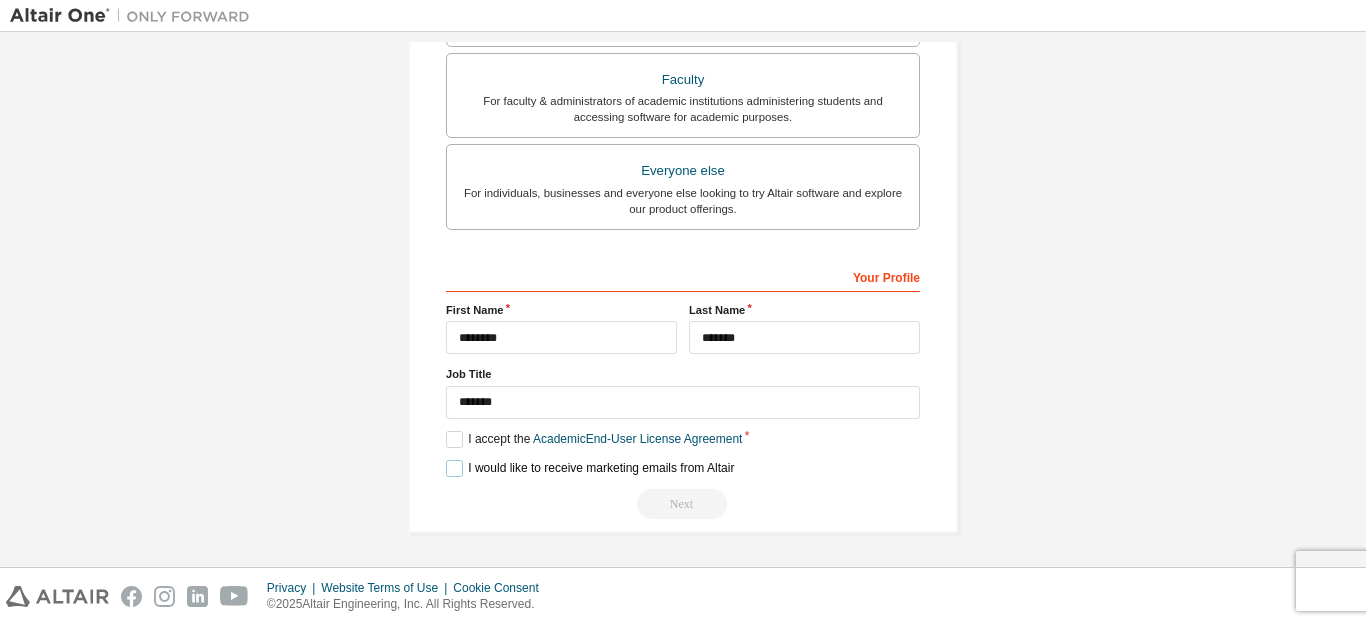 click on "I would like to receive marketing emails from Altair" at bounding box center (590, 468) 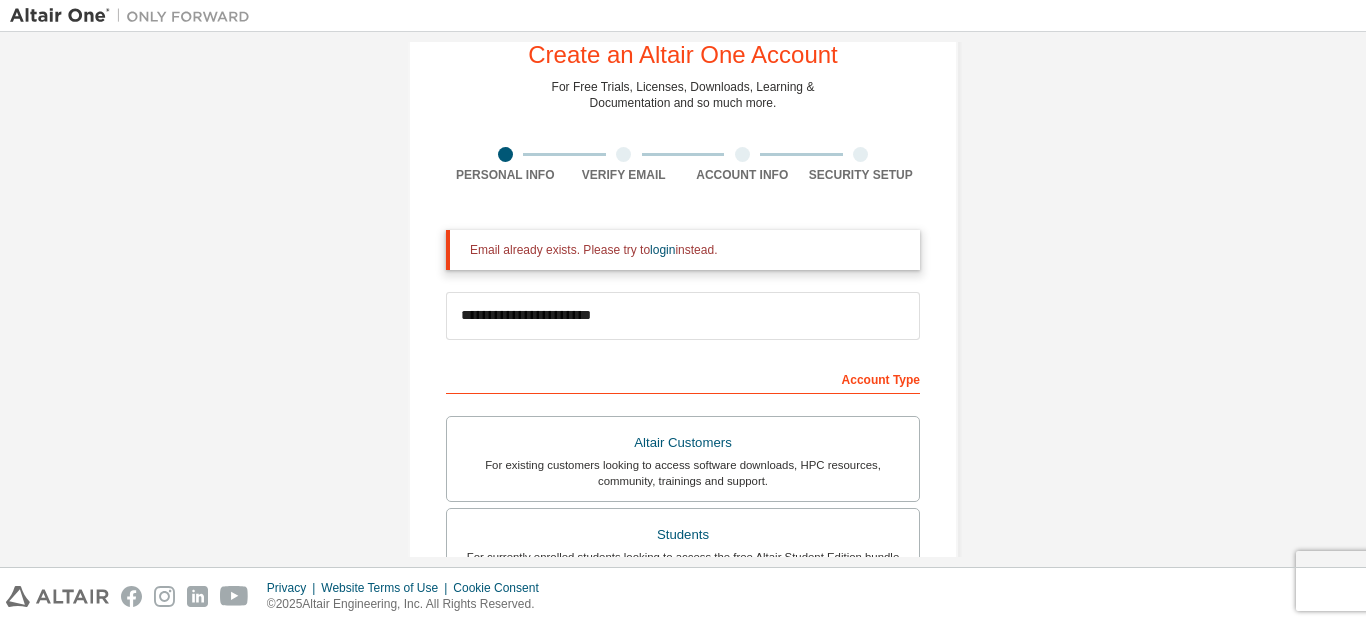 scroll, scrollTop: 0, scrollLeft: 0, axis: both 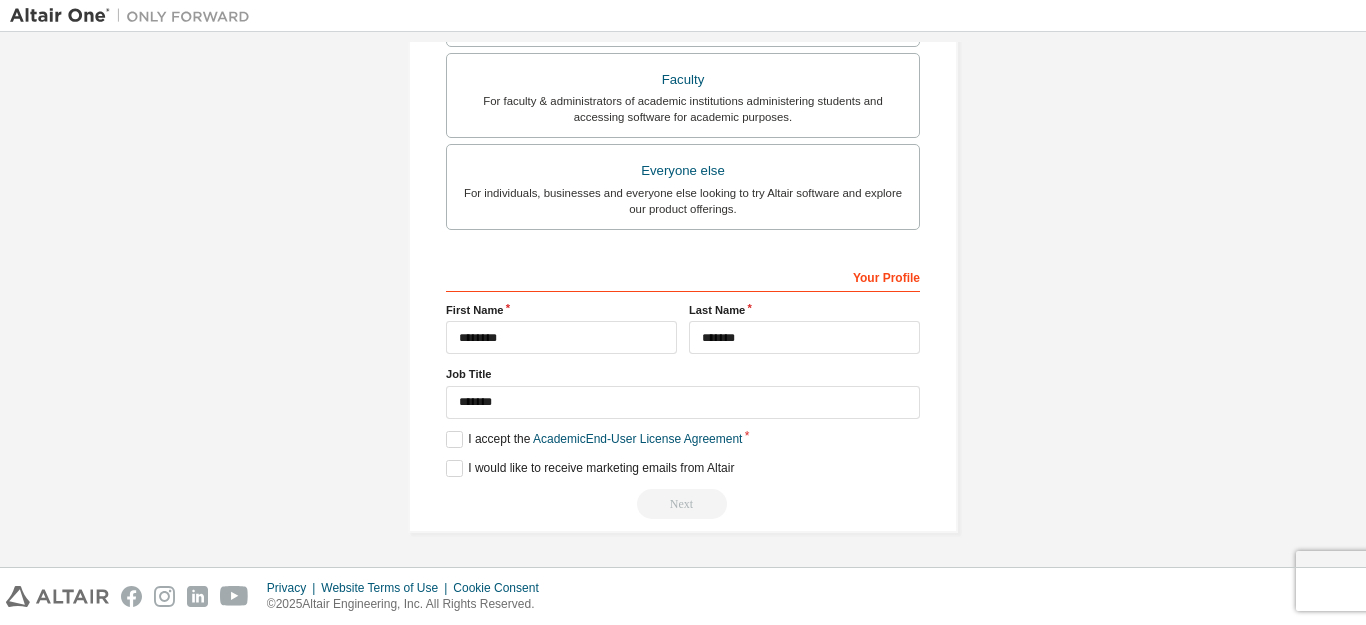 click on "Next" at bounding box center [683, 504] 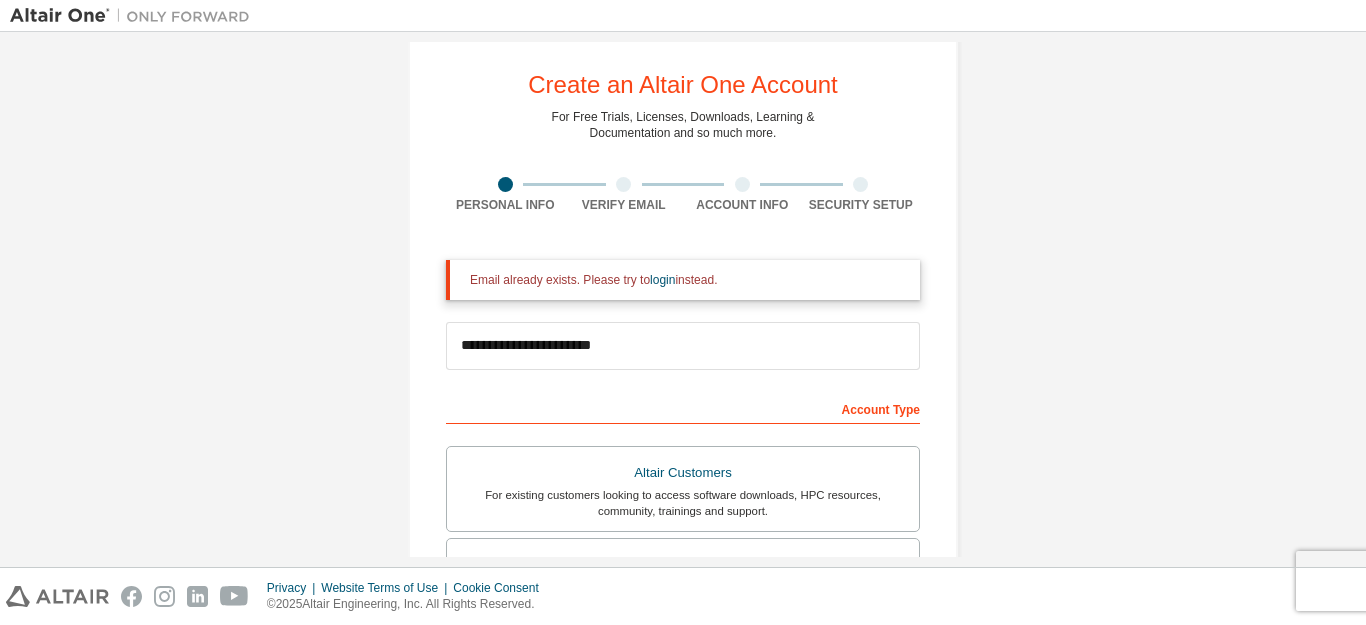 scroll, scrollTop: 0, scrollLeft: 0, axis: both 